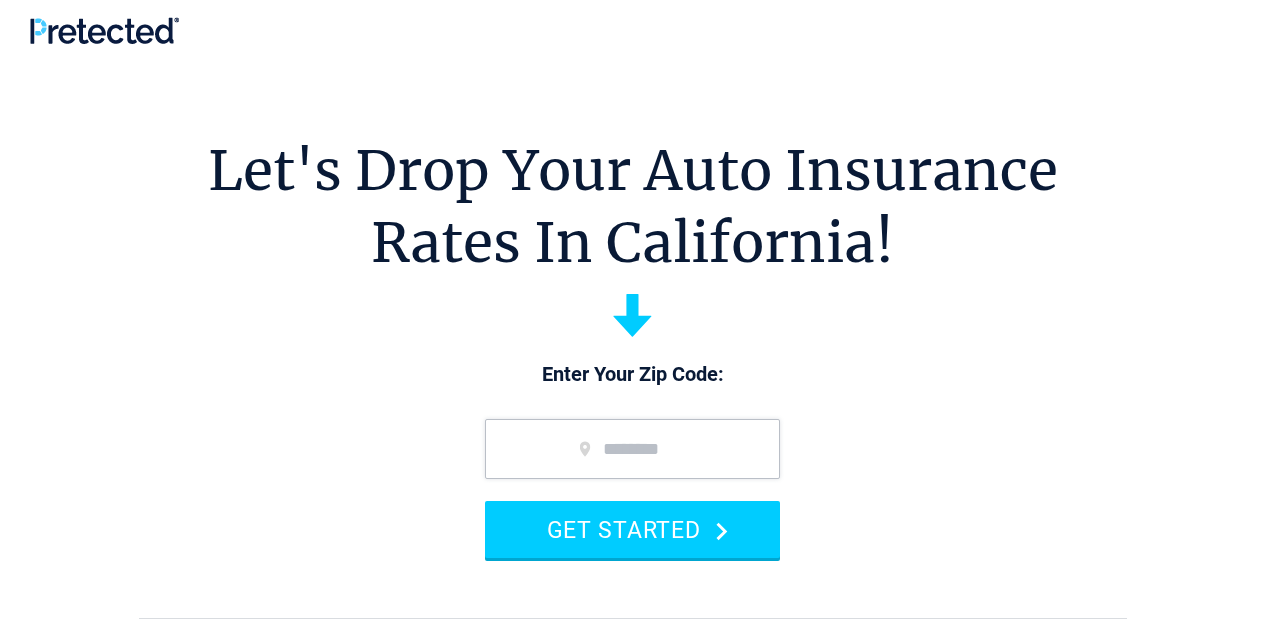 scroll, scrollTop: 0, scrollLeft: 0, axis: both 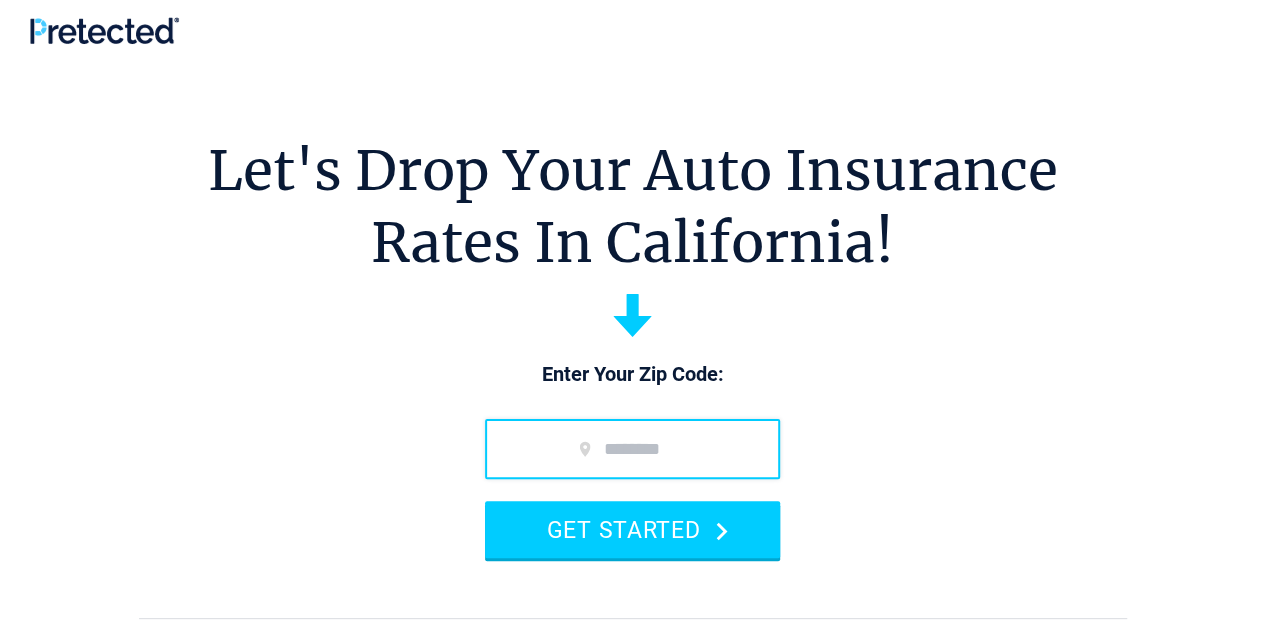 click at bounding box center (632, 449) 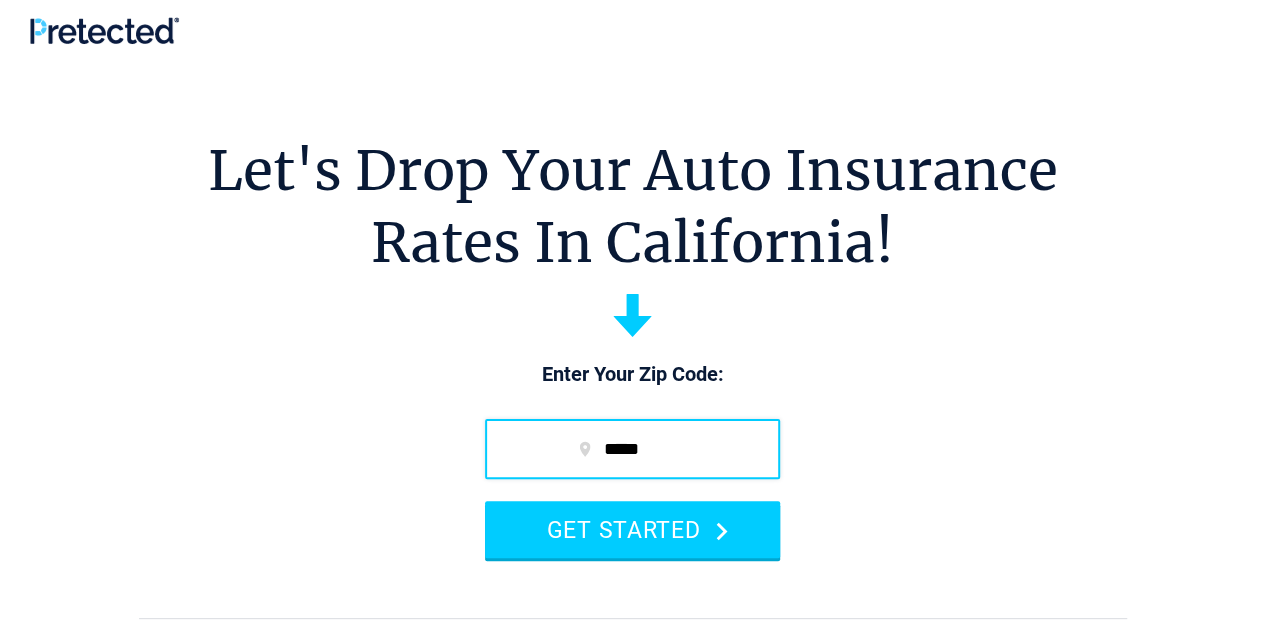 type on "*****" 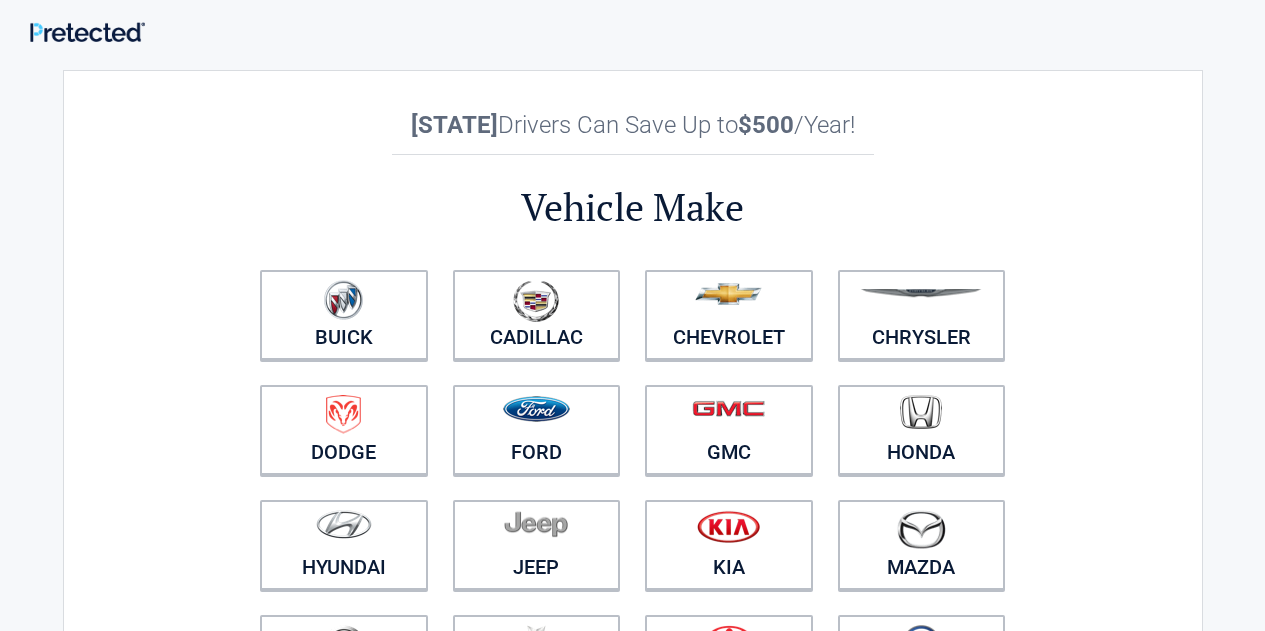 scroll, scrollTop: 0, scrollLeft: 0, axis: both 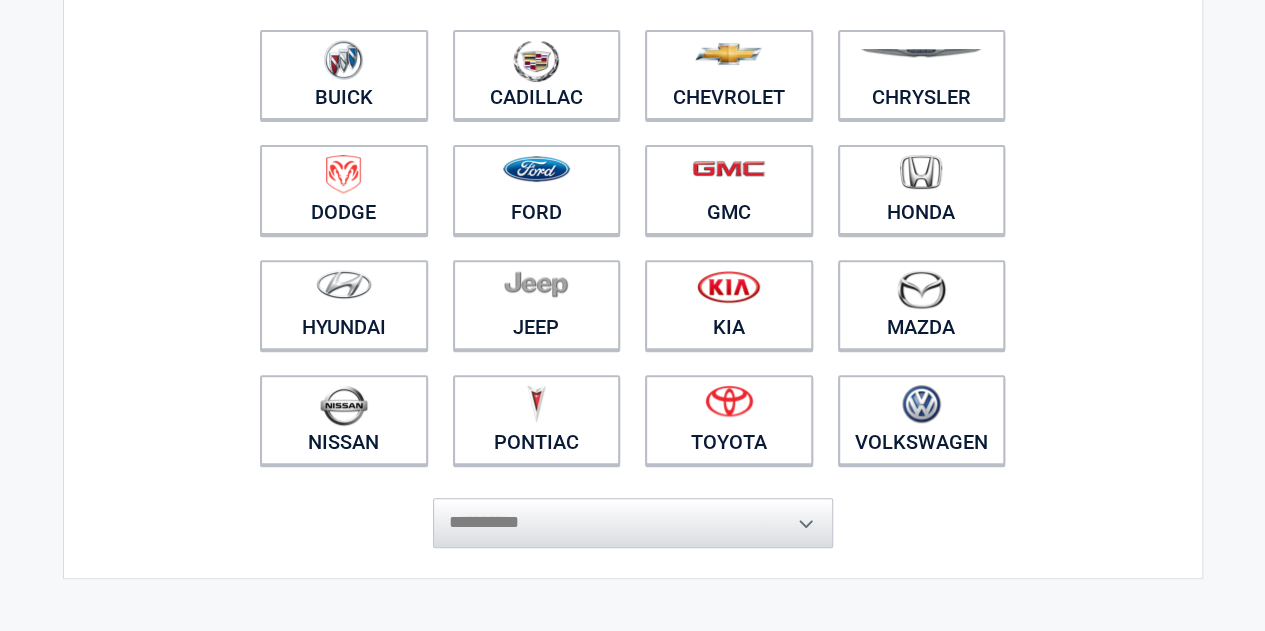 click on "**********" at bounding box center [633, 513] 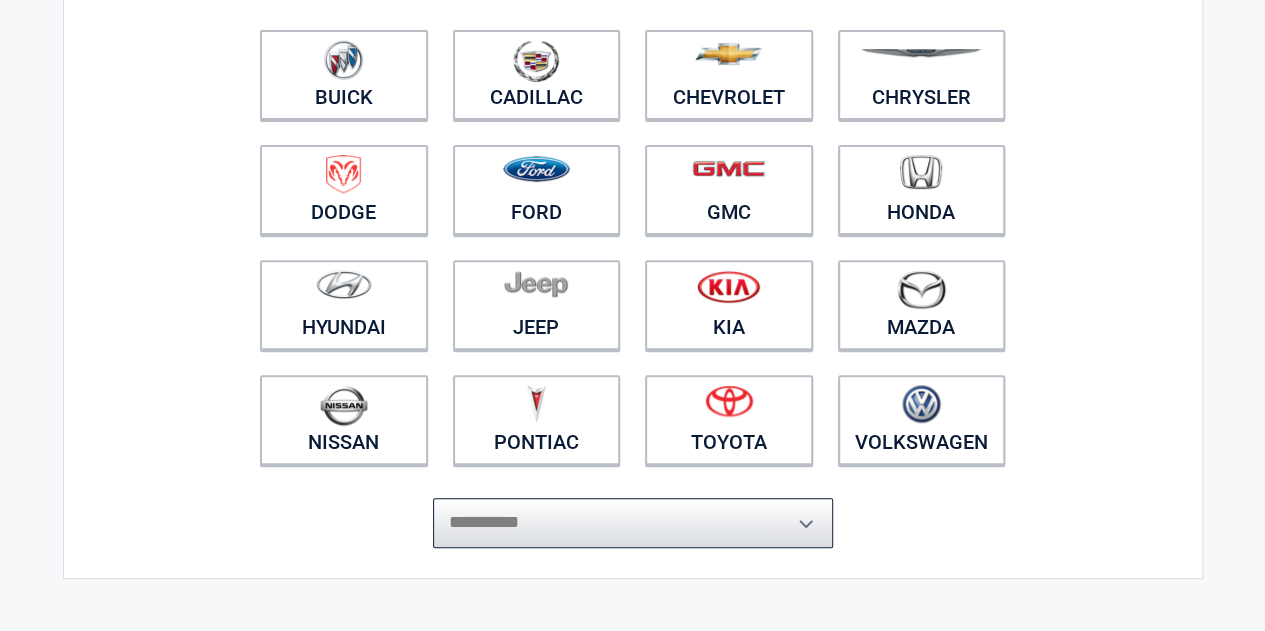 click on "**********" at bounding box center (633, 523) 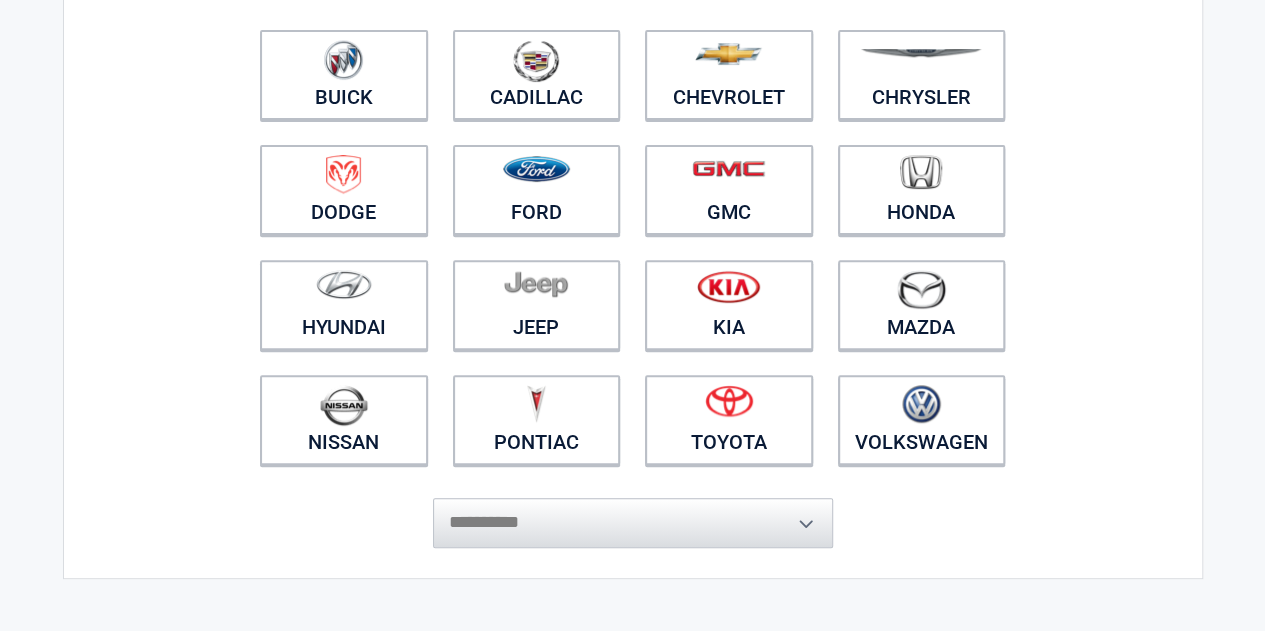 click on "**********" at bounding box center (633, 513) 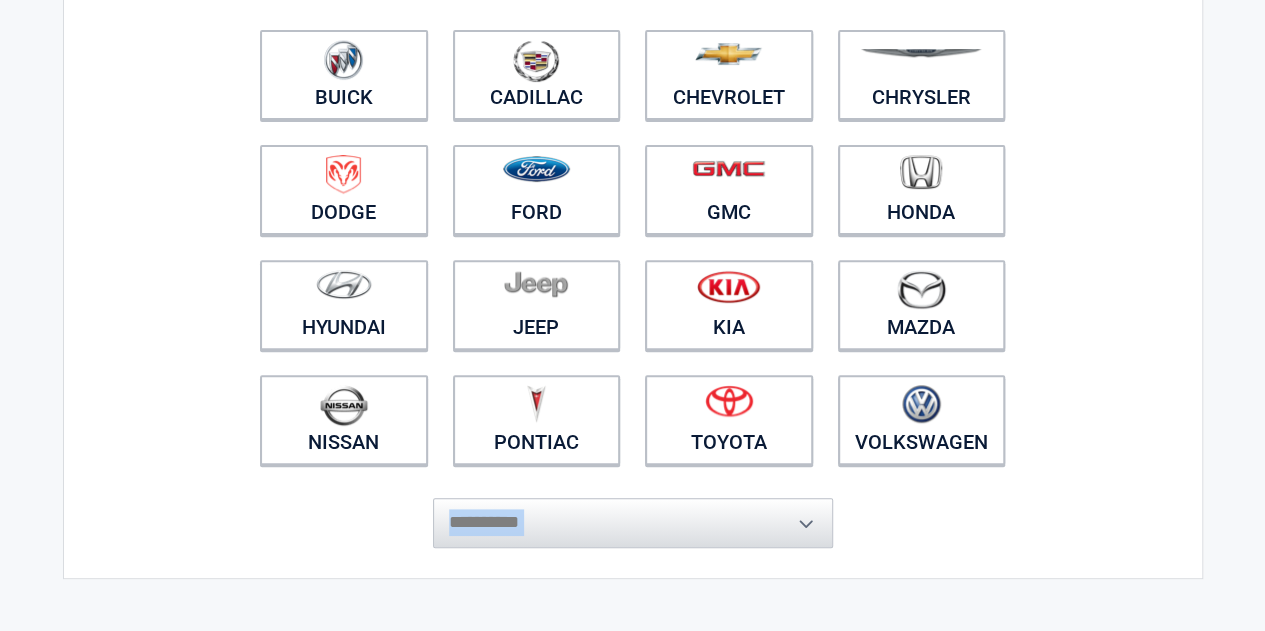 click on "**********" at bounding box center (633, 513) 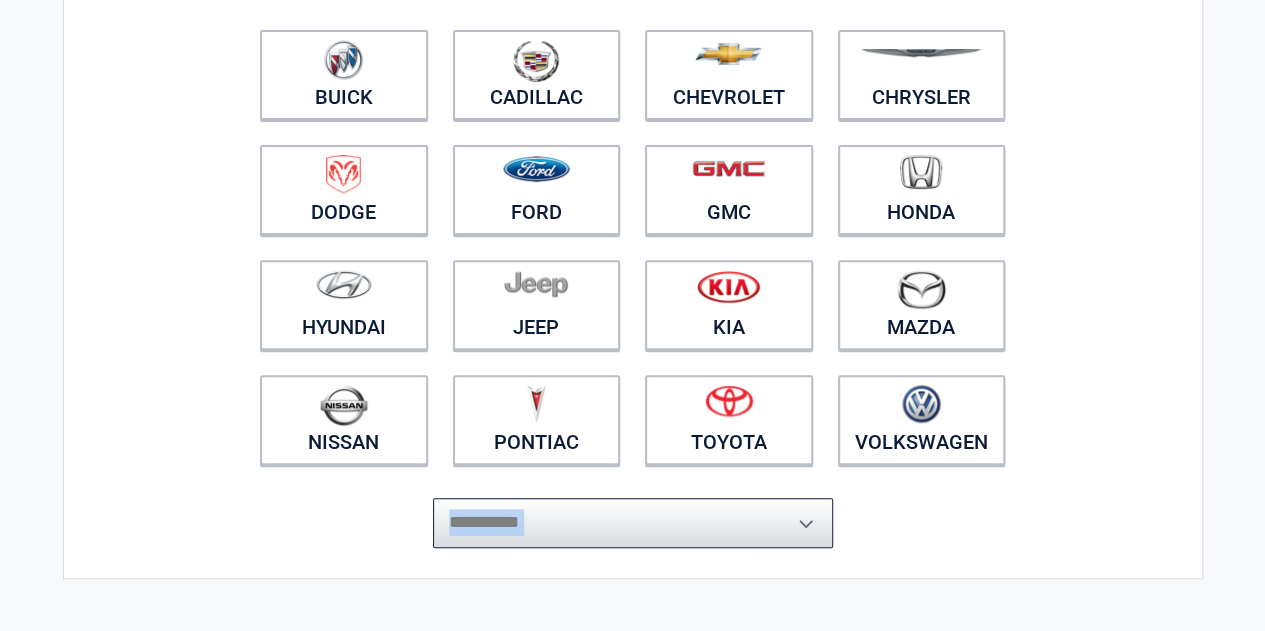 click on "**********" at bounding box center (633, 523) 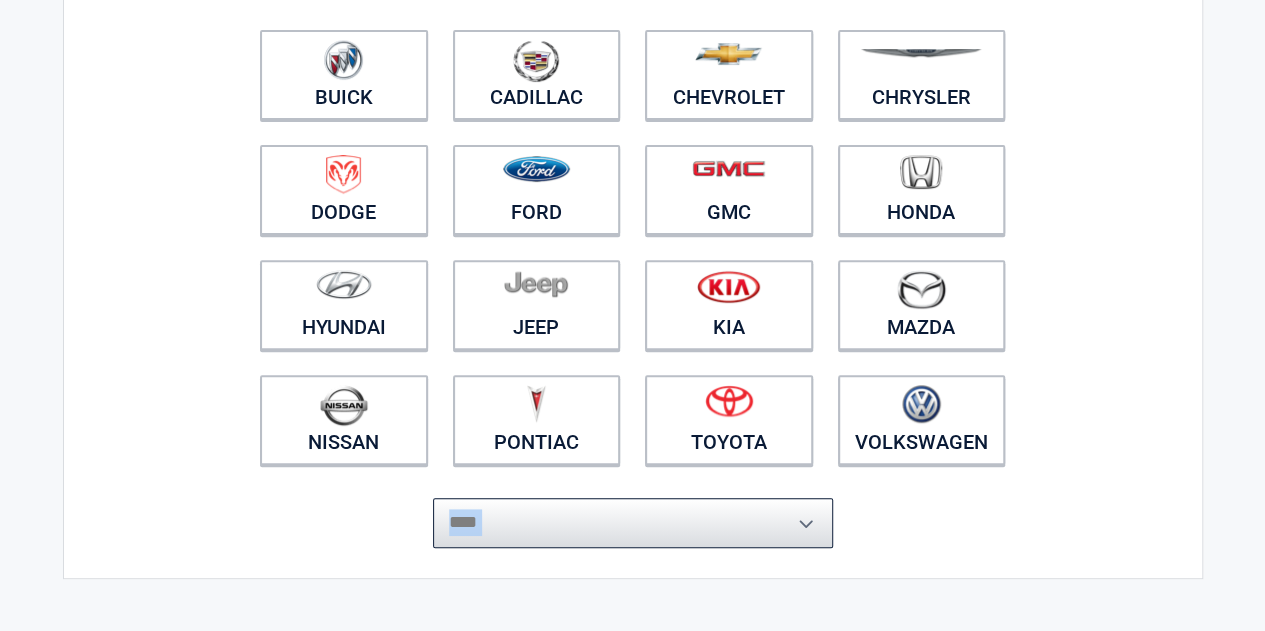 click on "**********" at bounding box center [633, 523] 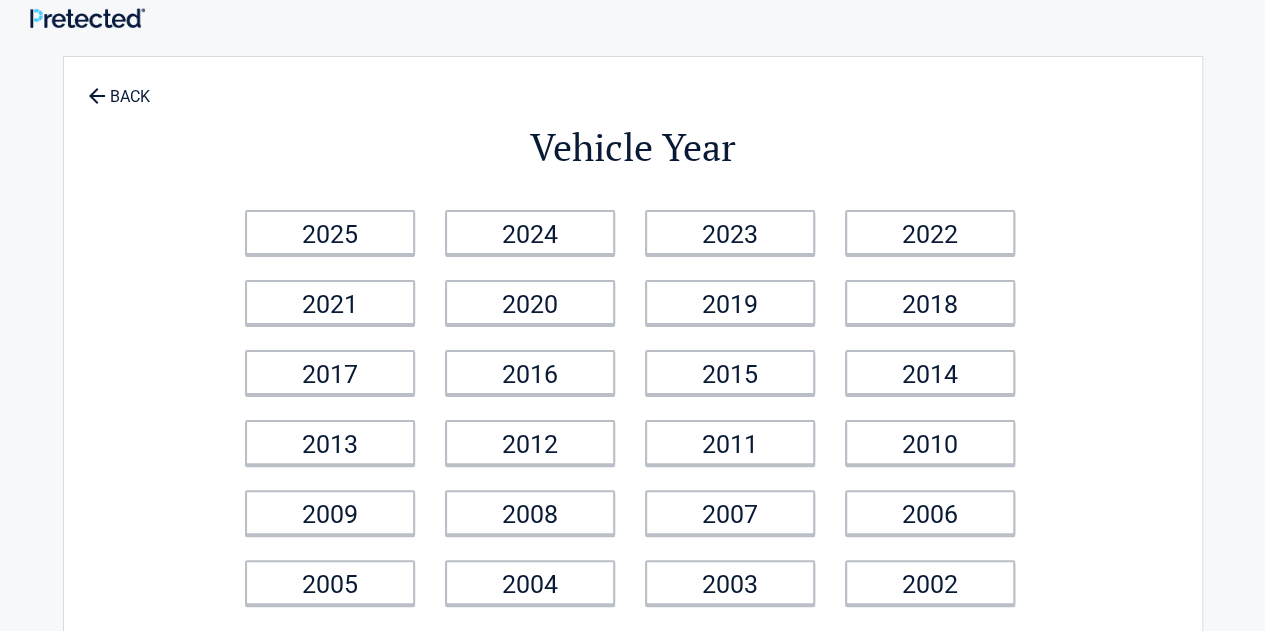 scroll, scrollTop: 0, scrollLeft: 0, axis: both 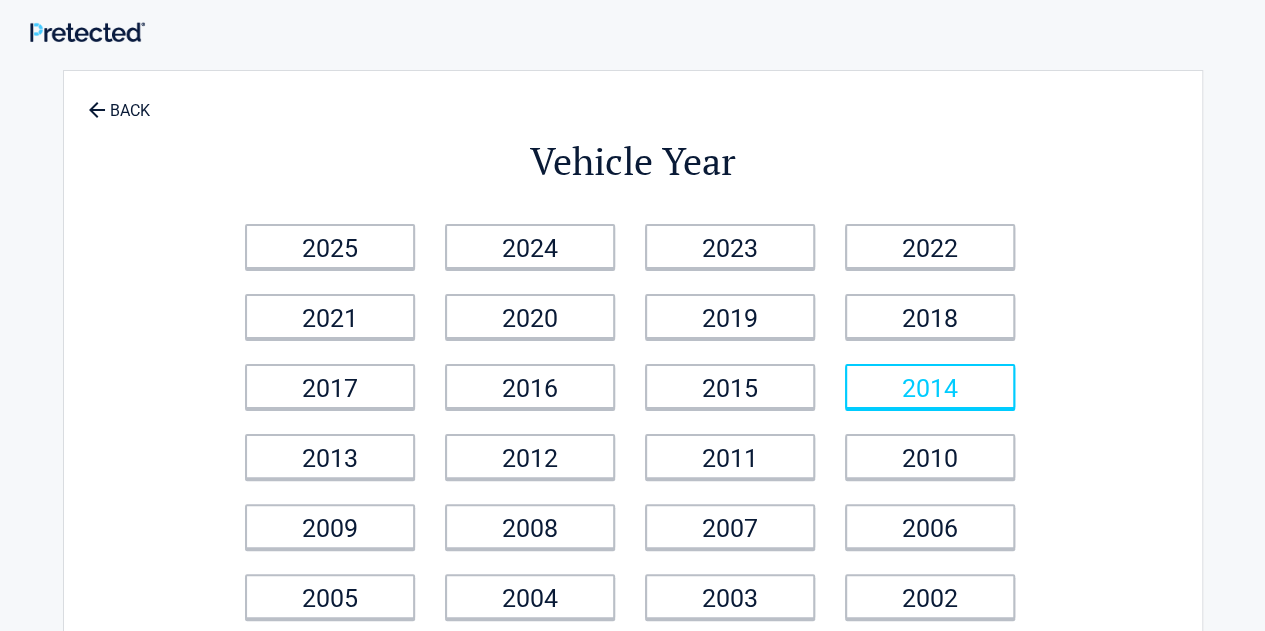 click on "2014" at bounding box center [930, 386] 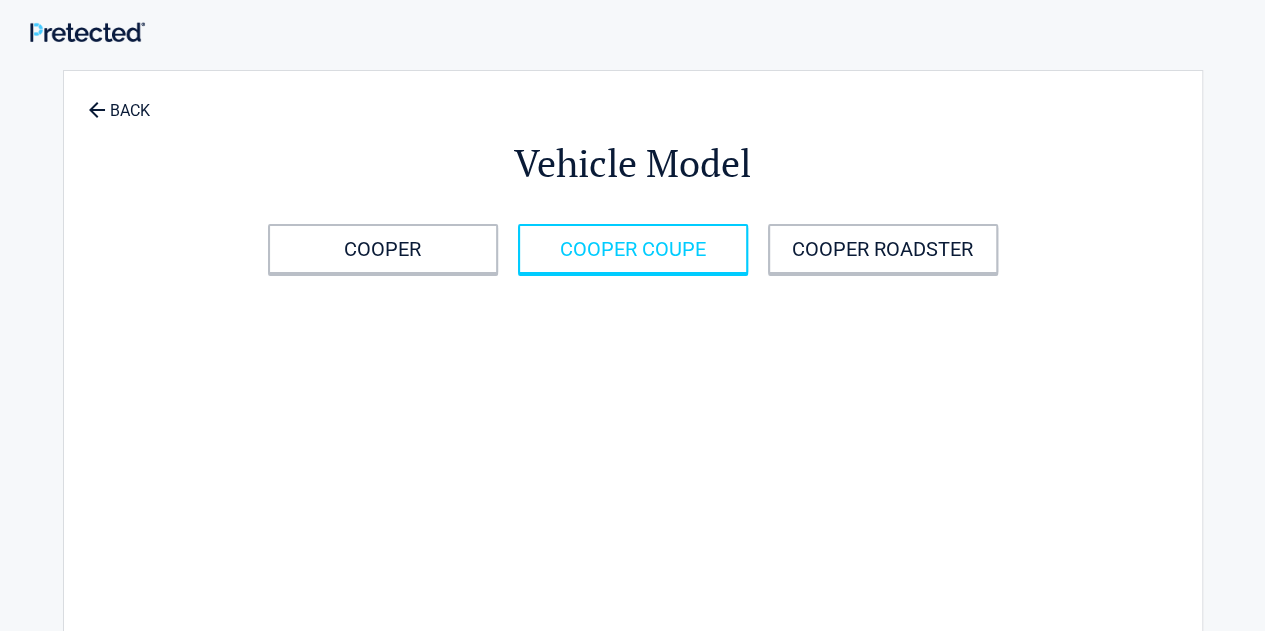 click on "COOPER COUPE" at bounding box center [633, 249] 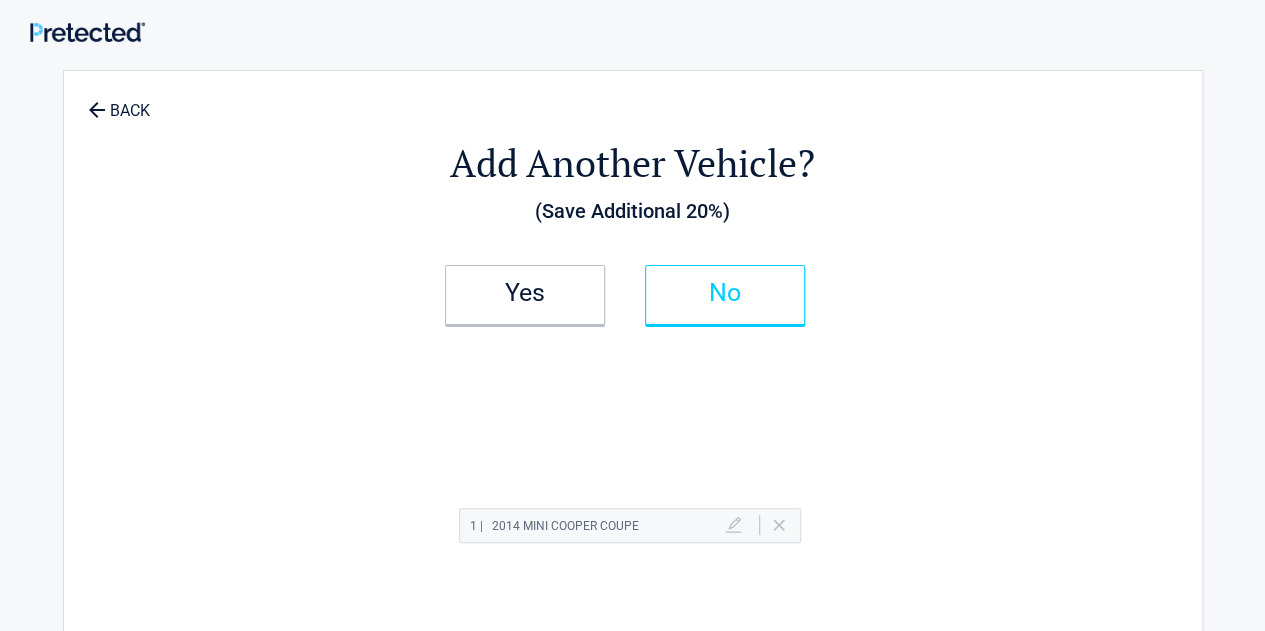 click on "No" at bounding box center [725, 293] 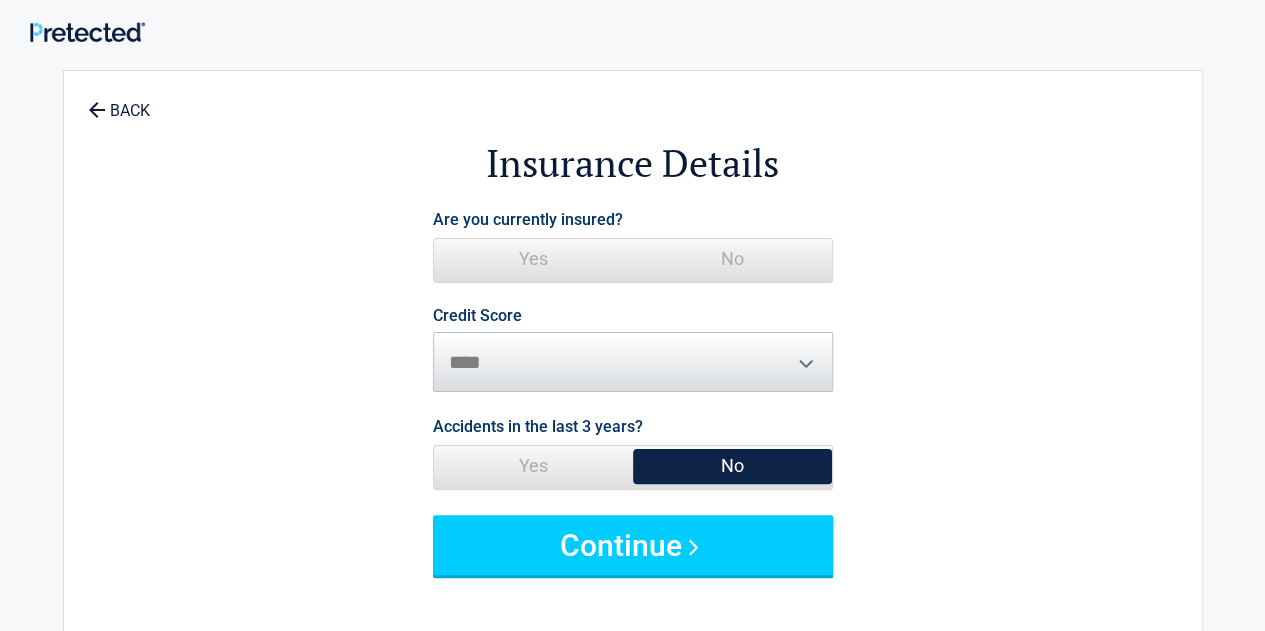 click on "No" at bounding box center [732, 259] 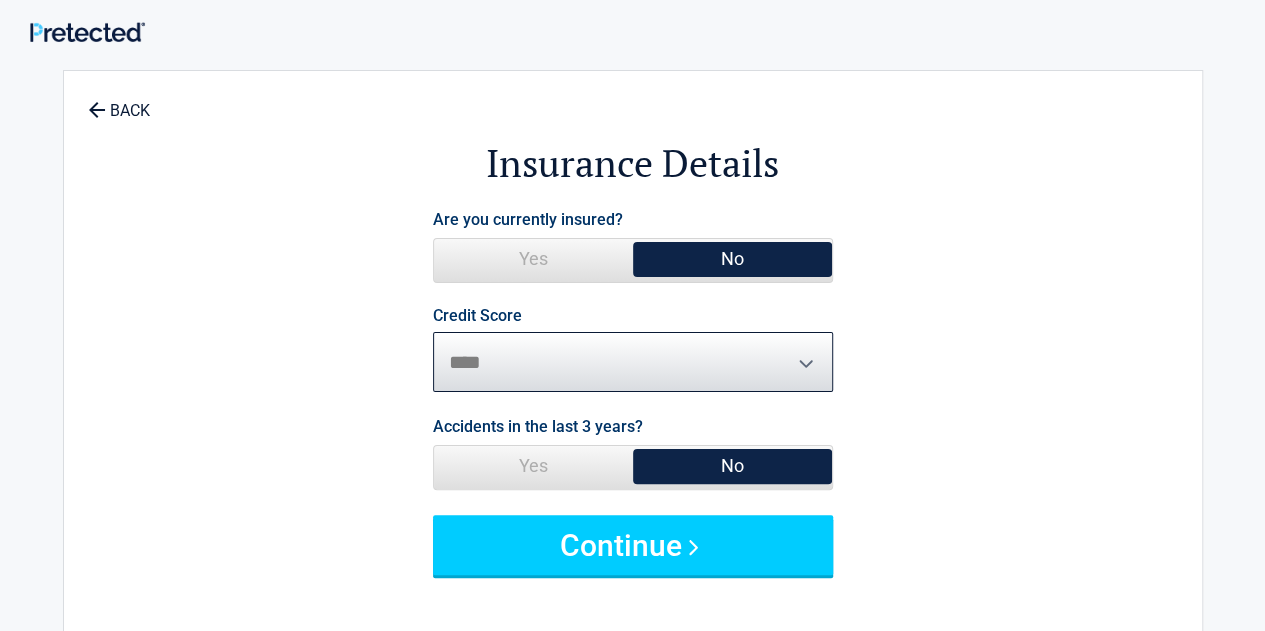 click on "*********
****
*******
****" at bounding box center [633, 362] 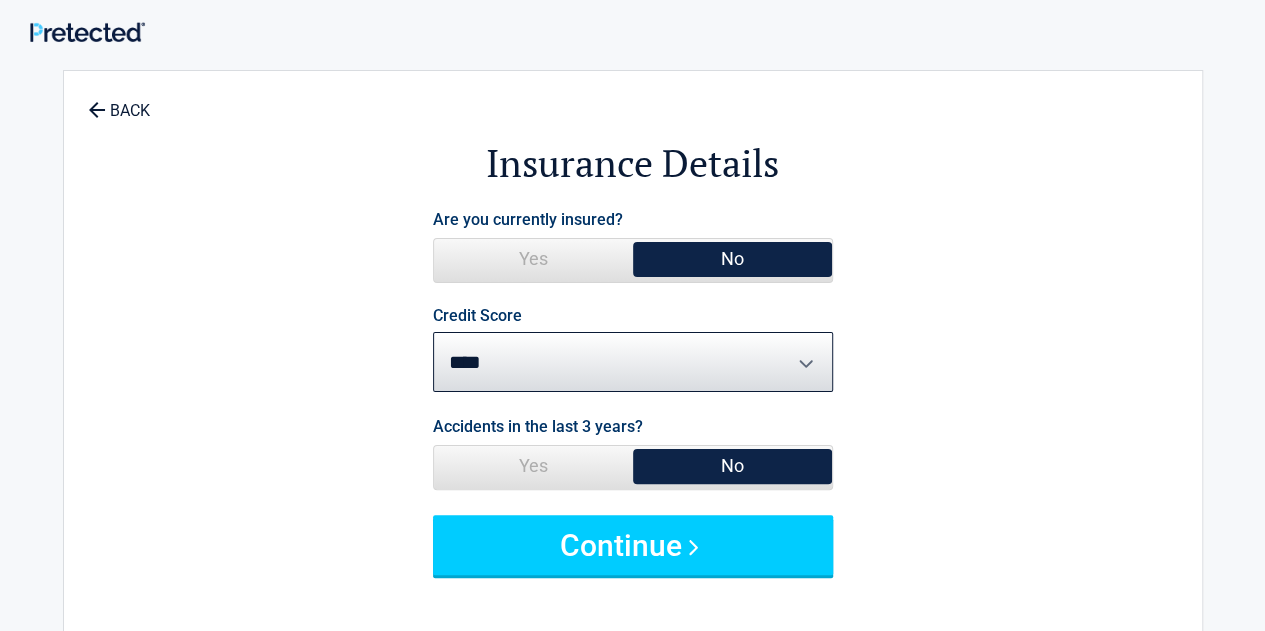 click on "No" at bounding box center [732, 466] 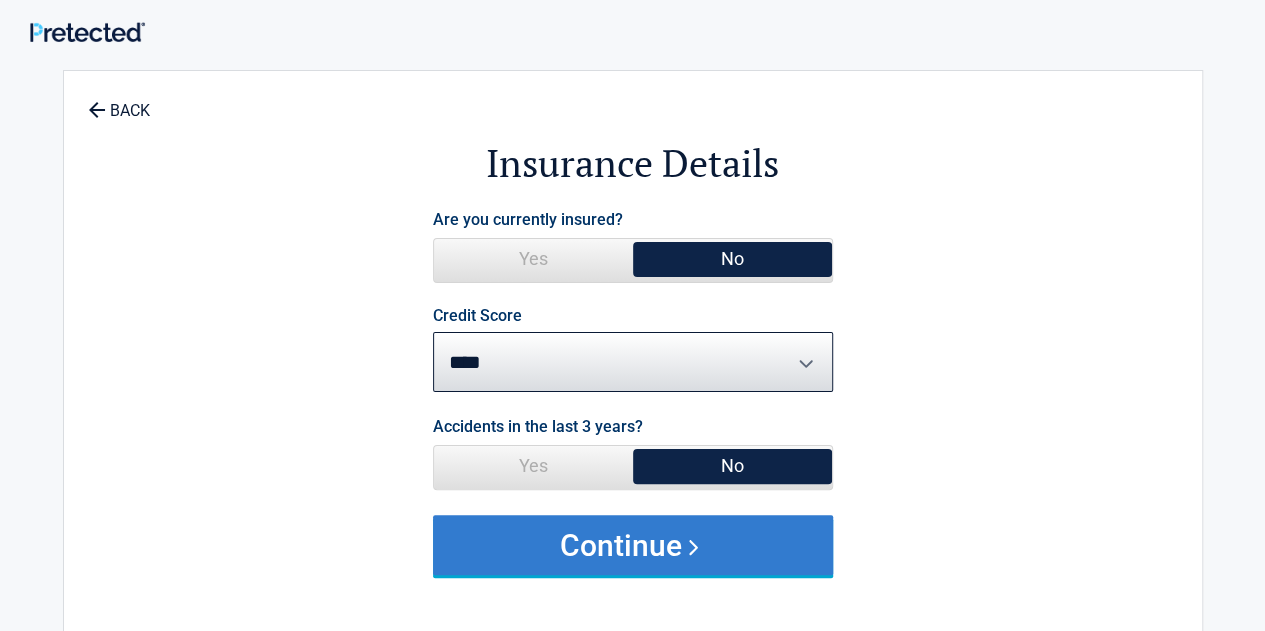 click on "Continue" at bounding box center [633, 545] 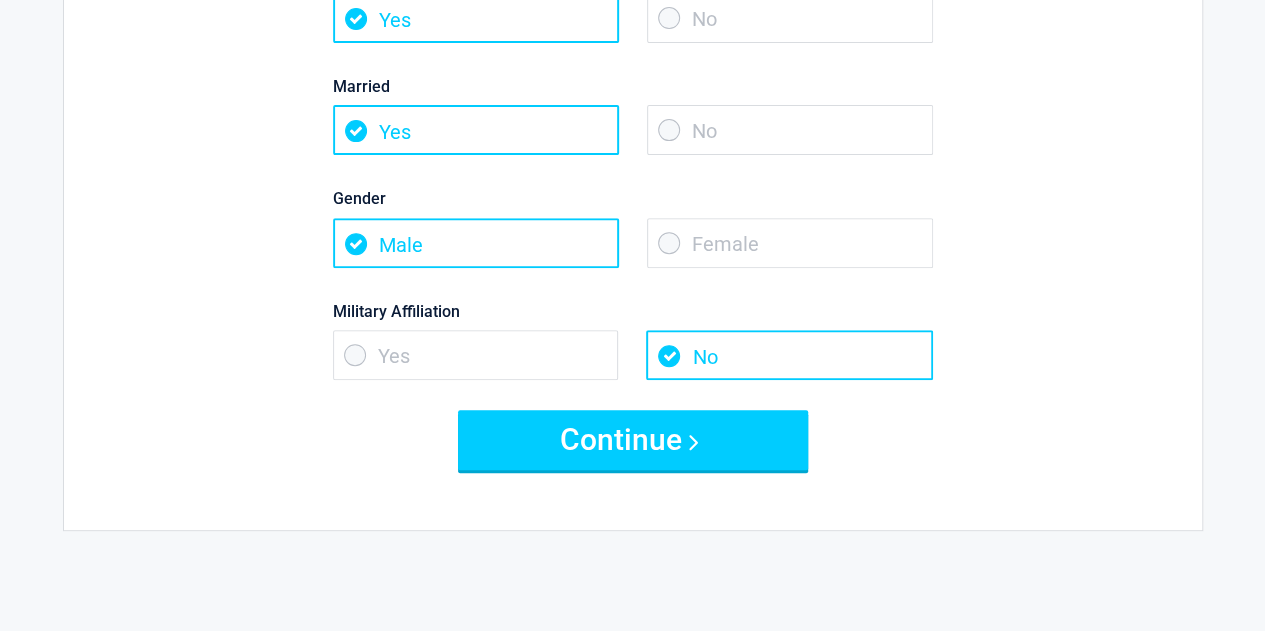 scroll, scrollTop: 274, scrollLeft: 0, axis: vertical 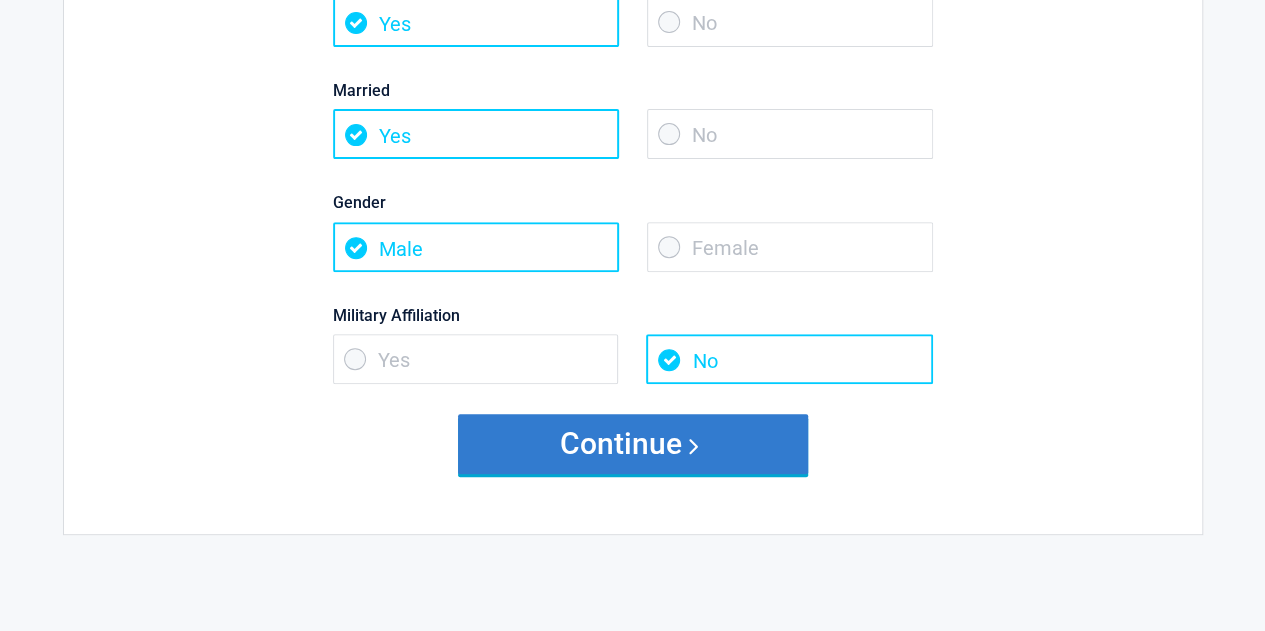 click on "Continue" at bounding box center (633, 444) 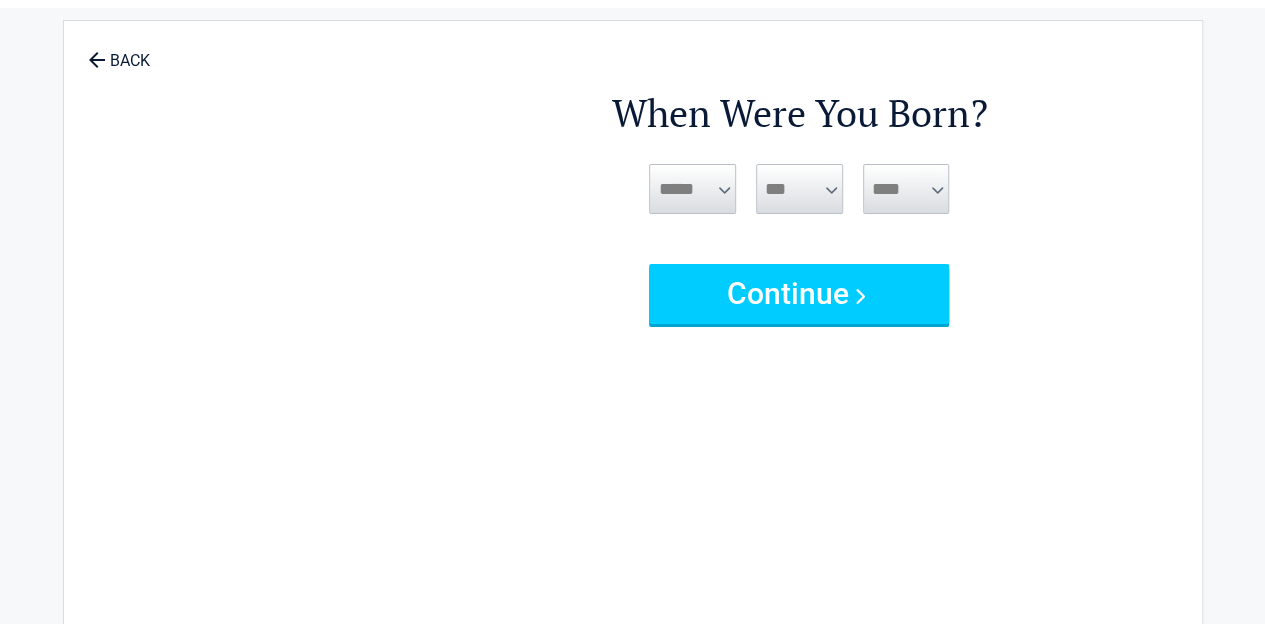 scroll, scrollTop: 0, scrollLeft: 0, axis: both 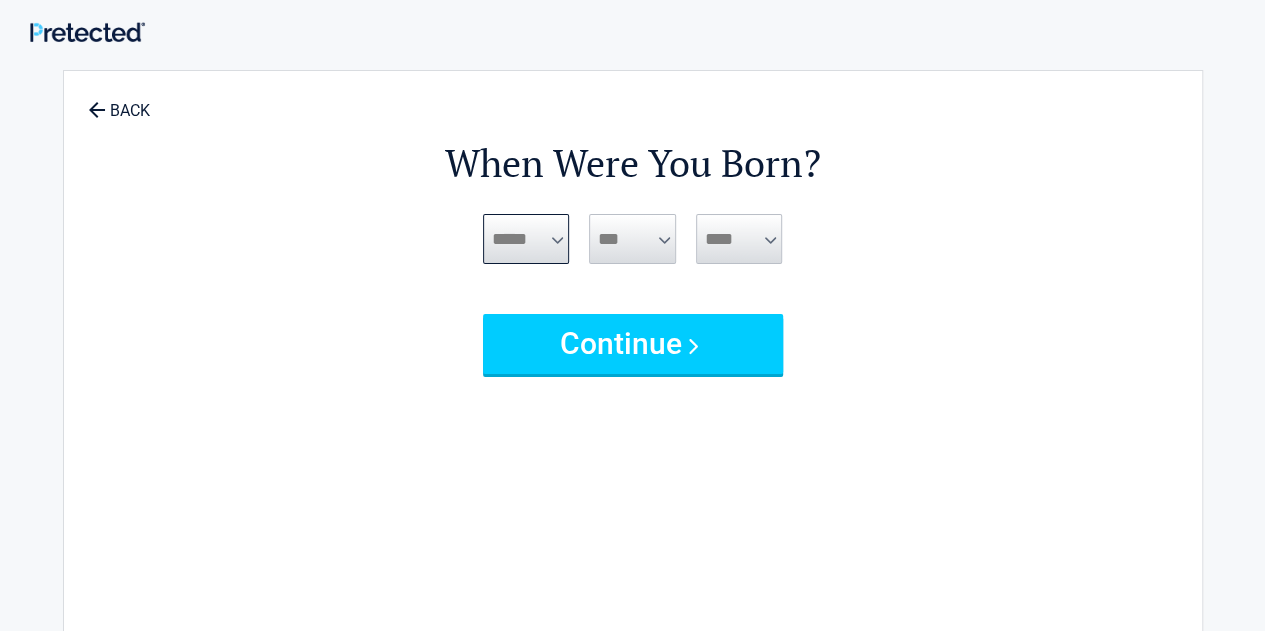 click on "*****
***
***
***
***
***
***
***
***
***
***
***
***" at bounding box center [526, 239] 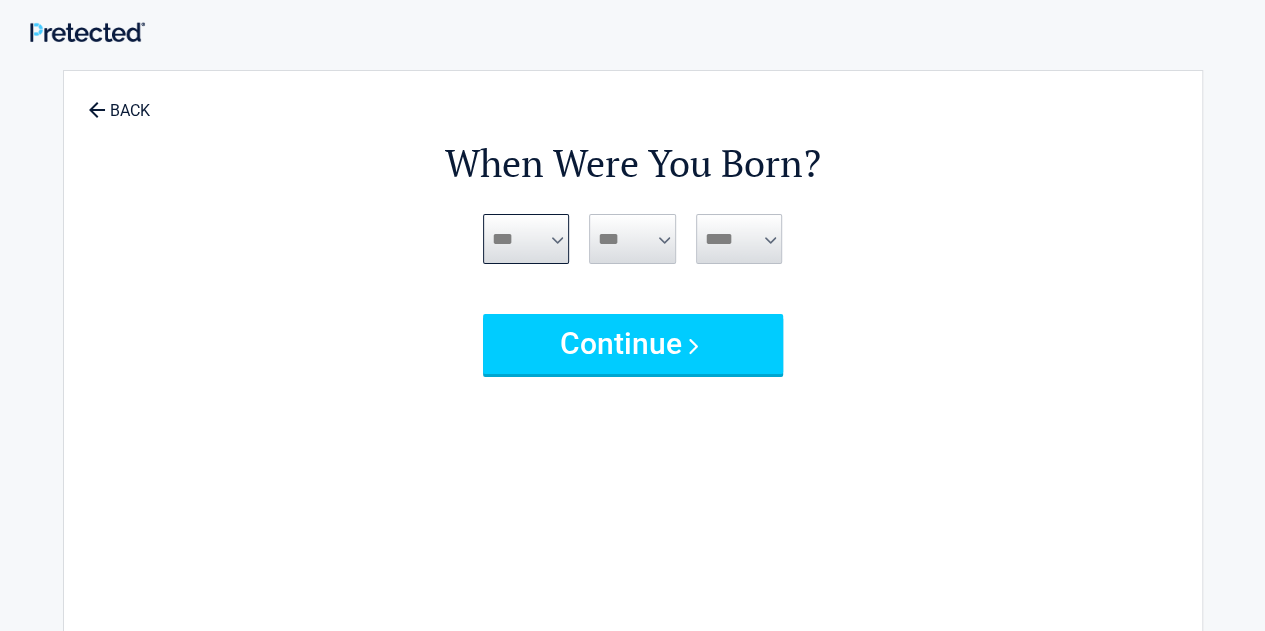 click on "*****
***
***
***
***
***
***
***
***
***
***
***
***" at bounding box center [526, 239] 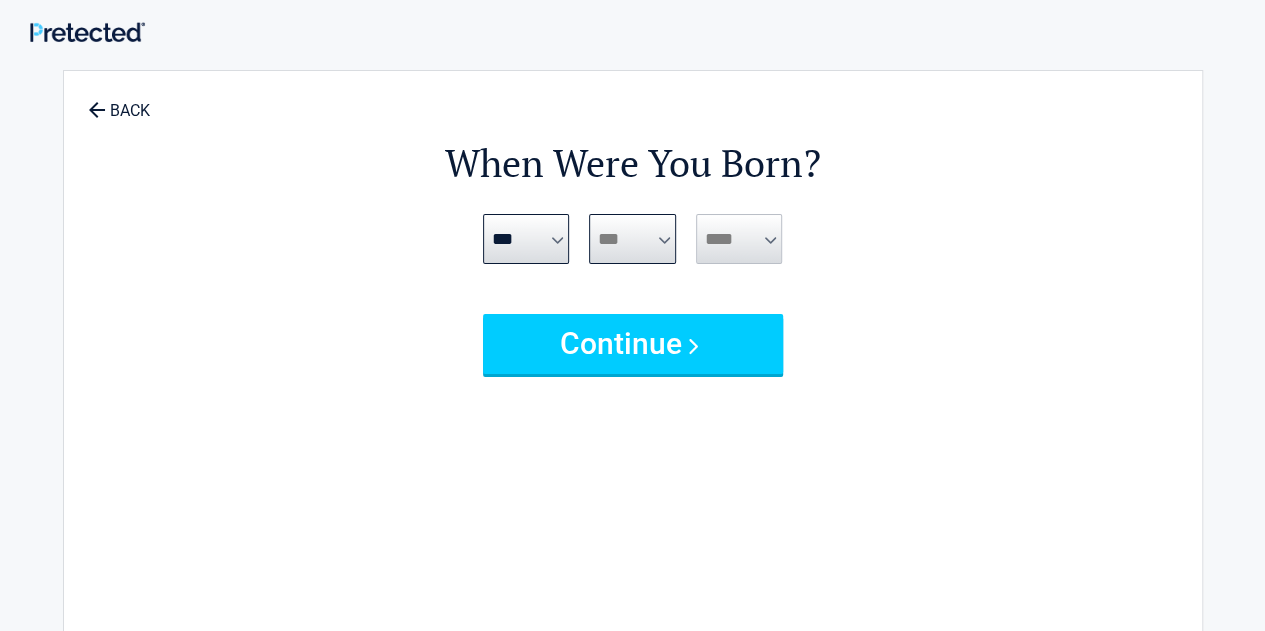 click on "*** * * * * * * * * * ** ** ** ** ** ** ** ** ** ** ** ** ** ** ** ** ** ** ** ** ** **" at bounding box center [632, 239] 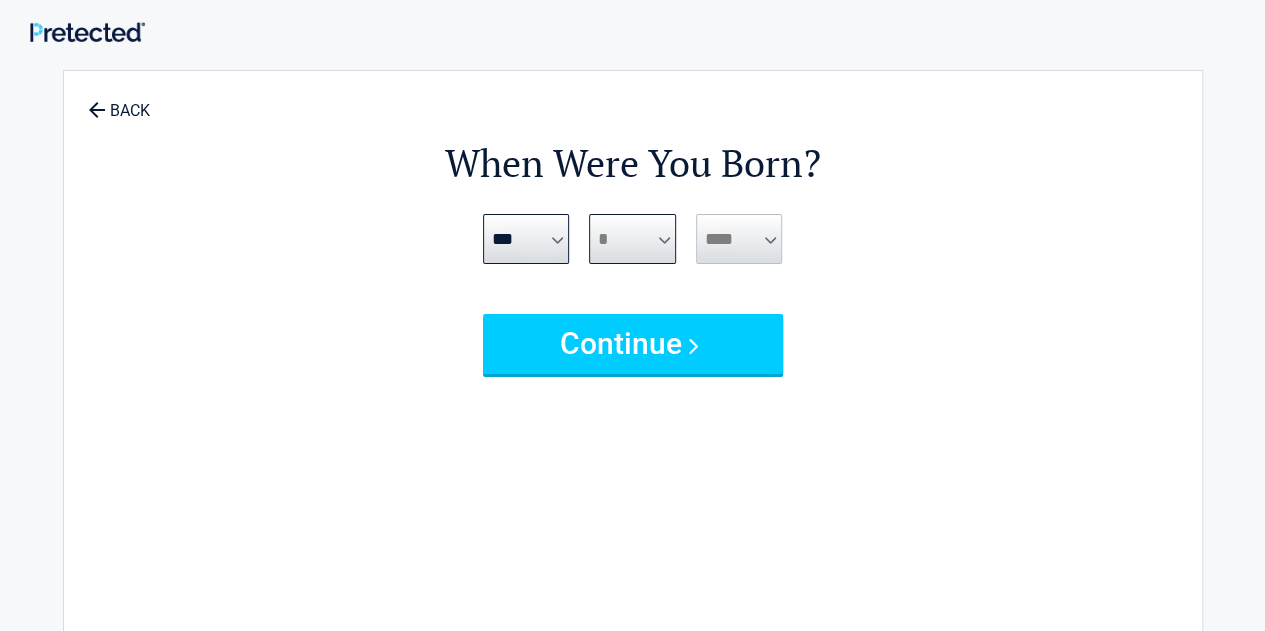 click on "*** * * * * * * * * * ** ** ** ** ** ** ** ** ** ** ** ** ** ** ** ** ** ** ** ** ** **" at bounding box center [632, 239] 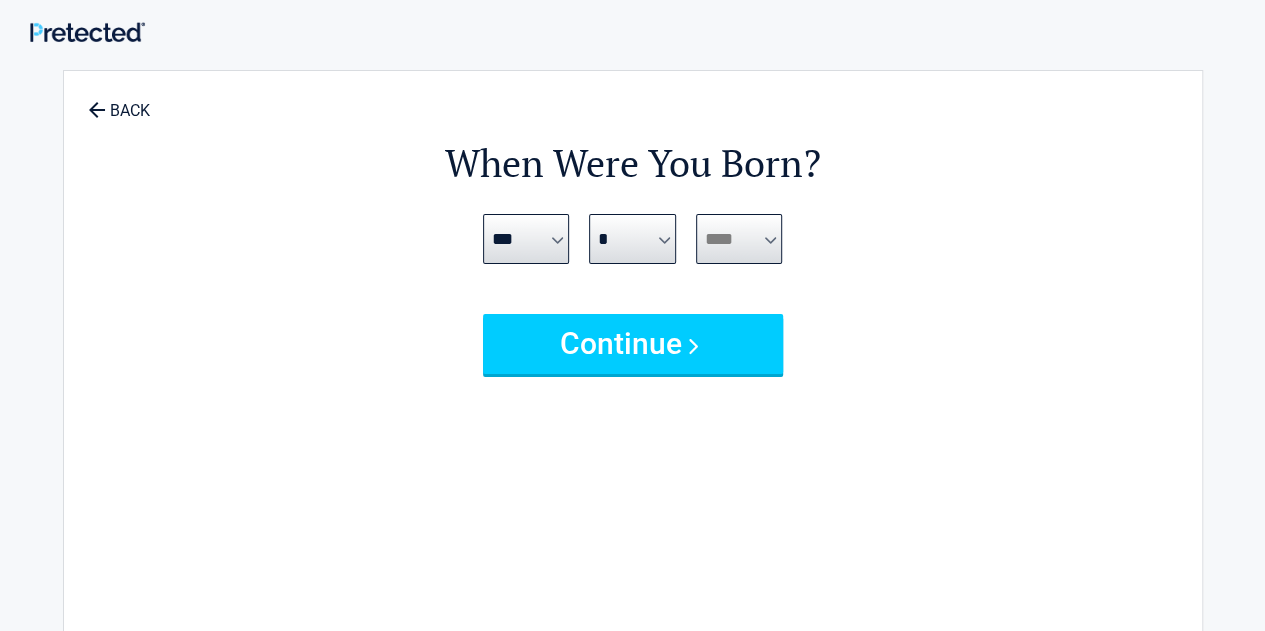 click on "****
****
****
****
****
****
****
****
****
****
****
****
****
****
****
****
****
****
****
****
****
****
****
****
****
****
****
****
****
****
****
****
****
****
****
****
****
****
****
****
****
****
****
****
****
****
****
****
****
****
****
****
****
****
****
****
****
****
****
****
****
****
****
****" at bounding box center (739, 239) 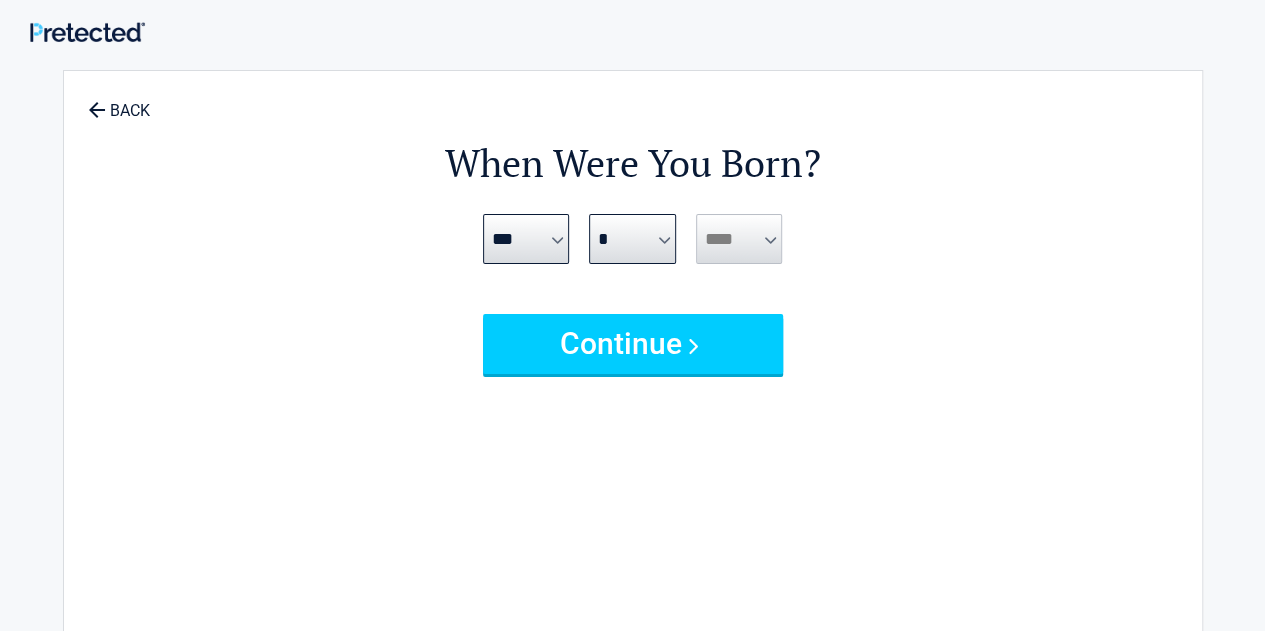 click on "When Were You Born?
[DATE]
[DATE]
[DATE]
[DATE]
[DATE]
[DATE]
[DATE]
[DATE]
[DATE]
[DATE]
[DATE]
[DATE]
[DATE]
[DATE]
[DATE]
[DATE]
[DATE] [DATE] [DATE] [DATE] [DATE] [DATE] [DATE] [DATE] [DATE] [DATE] [DATE] [DATE] [DATE] [DATE] [DATE] [DATE] [DATE] [DATE] [DATE] [DATE] [DATE] [DATE] [DATE] [DATE] [DATE] [DATE] [DATE] [DATE] [DATE] [DATE] [DATE] [DATE] [DATE] [DATE] [DATE] [DATE] [DATE] [DATE] [DATE] [DATE] [DATE] [DATE] [DATE] [DATE] [DATE] [DATE] [DATE] [DATE] [DATE] [DATE] [DATE] [DATE] [DATE] [DATE] [DATE] [DATE] [DATE] [DATE] [DATE] [DATE] [DATE] [DATE] [DATE] [DATE] [DATE] [DATE] [DATE] [DATE] [DATE] [DATE] [DATE] [DATE] [DATE] [DATE] [DATE] [DATE] [DATE] [DATE] [DATE] [DATE] [DATE] [DATE] [DATE] [DATE] [DATE] [DATE] [DATE] [DATE] [DATE] [DATE] [DATE] [DATE] [DATE] [DATE] [DATE] [DATE] [DATE] [DATE] [DATE] [DATE] [DATE] [DATE] [DATE] [DATE] [DATE] [DATE] [DATE] [DATE] [DATE] [DATE] [DATE] [DATE] [DATE] [DATE] [DATE] [DATE] [DATE] [DATE] [DATE] [DATE] [DATE] [DATE] [DATE] [DATE] [DATE] [DATE] [DATE] [DATE] [DATE] [DATE] [DATE] [DATE] [DATE] [DATE] [DATE] [DATE] [DATE] [DATE] [DATE] [DATE] [DATE] [DATE] [DATE] [DATE] [DATE] [DATE] [DATE] [DATE] [DATE] [DATE] [DATE] [DATE] [DATE] [DATE] [DATE] [DATE] [DATE] [DATE] [DATE] [DATE] [DATE] [DATE] [DATE] [DATE] [DATE] [DATE] [DATE] [DATE] [DATE] [DATE] [DATE] [DATE] [DATE] [DATE] [DATE] [DATE] [DATE] [DATE] [DATE] [DATE] [DATE] [DATE] [DATE] [DATE] [DATE] [DATE] [DATE] [DATE] [DATE] [DATE] [DATE] [DATE] [DATE] [DATE] [DATE] [DATE] [DATE] [DATE] [DATE] [DATE] [DATE] [DATE] [DATE] [DATE] [DATE] [DATE] [DATE] [DATE] [DATE] [DATE] [DATE] [DATE] [DATE] [DATE] [DATE] [DATE] [DATE] [DATE] [DATE] [DATE] [DATE] [DATE] [DATE] [DATE] [DATE] [DATE] [DATE] [DATE] [DATE] [DATE] [DATE] [DATE] [DATE] [DATE] [DATE] [DATE] [DATE] [DATE] [DATE] [DATE] [DATE] [DATE] [DATE] [DATE] [DATE] [DATE] [DATE] [DATE] [DATE] [DATE] [DATE] [DATE] [DATE] [DATE] [DATE] [DATE] [DATE] [DATE] [DATE] [DATE] [DATE] [DATE] [DATE] [DATE] [DATE] [DATE] [DATE] [DATE] [DATE] [DATE] [DATE] [DATE] [DATE] [DATE] [DATE] [DATE] [DATE] [DATE] [DATE] [DATE] [DATE] [DATE] [DATE] [DATE] [DATE] [DATE] [DATE] [DATE] [DATE] [DATE] [DATE] [DATE] [DATE] [DATE] [DATE] [DATE] [DATE] [DATE] [DATE] [DATE] [DATE] [DATE] [DATE] [DATE] [DATE] [DATE] [DATE] [DATE] [DATE] [DATE] [DATE] [DATE] [DATE] [DATE] [DATE] [DATE] [DATE] [DATE] [DATE] [DATE] [DATE] [DATE] [DATE] [DATE] [DATE] [DATE] [DATE] [DATE] [DATE] [DATE] [DATE] [DATE] [DATE] [DATE] [DATE] [DATE] [DATE] [DATE] [DATE] [DATE] [DATE] [DATE] [DATE] [DATE] [DATE] [DATE] [DATE] [DATE] [DATE] [DATE] [DATE] [DATE] [DATE] [DATE] [DATE] [DATE] [DATE] [DATE] [DATE] [DATE] [DATE] [DATE] [DATE] [DATE] [DATE] [DATE] [DATE] [DATE] [DATE] [DATE] [DATE] [DATE] [DATE] [DATE] [DATE] [DATE] [DATE] [DATE] [DATE] [DATE] [DATE] [DATE] [DATE] [DATE] [DATE] [DATE] [DATE] [DATE] [DATE] [DATE] [DATE] [DATE] [DATE] [DATE] [DATE] [DATE] [DATE] [DATE] [DATE] [DATE] [DATE] [DATE] [DATE] [DATE] [DATE] [DATE] [DATE] [DATE] [DATE] [DATE] [DATE] [DATE] [DATE] [DATE] [DATE] [DATE] [DATE] [DATE] [DATE] [DATE] [DATE] [DATE] [DATE] [DATE] [DATE] [DATE] [DATE] [DATE] [DATE] [DATE] [DATE] [DATE] [DATE] [DATE] [DATE] [DATE] [DATE] [DATE] [DATE] [DATE] [DATE] [DATE] [DATE] [DATE] [DATE] [DATE] [DATE] [DATE] [DATE] [DATE] [DATE] [DATE] [DATE] [DATE] [DATE] [DATE] [DATE] [DATE] [DATE] [DATE] [DATE] [DATE] [DATE] [DATE] [DATE] [DATE] [DATE] [DATE] [DATE] [DATE] [DATE] [DATE] [DATE] [DATE] [DATE] [DATE] [DATE] [DATE] [DATE] [DATE] [DATE] [DATE] [DATE] [DATE] [DATE] [DATE] [DATE] [DATE] [DATE] [DATE] [DATE] [DATE] [DATE] [DATE] [DATE] [DATE] [DATE] [DATE] [DATE] [DATE] [DATE] [DATE] [DATE] [DATE] [DATE] [DATE] [DATE] [DATE] [DATE] [DATE] [DATE] [DATE] [DATE] [DATE] [DATE] [DATE] [DATE] [DATE] [DATE] [DATE] [DATE] [DATE] [DATE] [DATE] [DATE] [DATE] [DATE] [DATE] [DATE] [DATE] [DATE] [DATE] [DATE] [DATE] [DATE] [DATE] [DATE] [DATE] [DATE] [DATE] [DATE] [DATE] [DATE] [DATE] [DATE] [DATE] [DATE] [DATE] [DATE] [DATE] [DATE] [DATE] [DATE] [DATE] [DATE] [DATE] [DATE] [DATE] [DATE] [DATE] [DATE] [DATE] [DATE] [DATE] [DATE] [DATE] [DATE] [DATE] [DATE] [DATE] [DATE] [DATE] [DATE] [DATE] [DATE] [DATE] [DATE] [DATE] [DATE] [DATE] [DATE] [DATE] [DATE] [DATE] [DATE] [DATE] [DATE] [DATE] [DATE] [DATE] [DATE] [DATE] [DATE] [DATE] [DATE] [DATE] [DATE] [DATE] [DATE] [DATE] [DATE] [DATE] [DATE] [DATE] [DATE] [DATE] [DATE] [DATE] [DATE] [DATE] [DATE] [DATE] [DATE] [DATE] [DATE] [DATE] [DATE] [DATE] [DATE] [DATE] [DATE] [DATE] [DATE] [DATE] [DATE] [DATE] [DATE] [DATE] [DATE] [DATE] [DATE] [DATE] [DATE] [DATE] [DATE] [DATE] [DATE] [DATE] [DATE] [DATE] [DATE] [DATE] [DATE] [DATE] [DATE] [DATE] [DATE] [DATE] [DATE] [DATE] [DATE] [DATE] [DATE] [DATE] [DATE] [DATE] [DATE] [DATE] [DATE] [DATE] [DATE] [DATE] [DATE] [DATE] [DATE] [DATE] [DATE] [DATE] [DATE] [DATE] [DATE] [DATE] [DATE] [DATE] [DATE] [DATE] [DATE] [DATE] [DATE] [DATE] [DATE] [DATE] [DATE] [DATE] [DATE] [DATE] [DATE] [DATE] [DATE] [DATE] [DATE] [DATE] [DATE] [DATE] [DATE] [DATE] [DATE] [DATE] [DATE] [DATE] [DATE] [DATE] [DATE] [DATE] [DATE] [DATE] [DATE] [DATE] [DATE] [DATE] [DATE] [DATE] [DATE] [DATE] [DATE] [DATE] [DATE] [DATE] [DATE] [DATE] [DATE] [DATE] [DATE] [DATE] [DATE] [DATE] [DATE] [DATE] [DATE] [DATE] [DATE] [DATE] [DATE] [DATE] [DATE] [DATE] [DATE] [DATE] [DATE] [DATE] [DATE] [DATE] [DATE] [DATE] [DATE] [DATE] [DATE] [DATE] [DATE] [DATE] [DATE] [DATE] [DATE] [DATE] [DATE] [DATE] [DATE] [DATE] [DATE] [DATE] [DATE] [DATE] [DATE] [DATE] [DATE] [DATE] [DATE] [DATE] [DATE] [DATE] [DATE] [DATE] [DATE] [DATE] [DATE] [DATE] [DATE] [DATE] [DATE] [DATE] [DATE] [DATE] [DATE] [DATE] [DATE] [DATE] [DATE] [DATE] [DATE] [DATE] [DATE] [DATE] [DATE] [DATE] [DATE] [DATE] [DATE] [DATE] [DATE] [DATE] [DATE] [DATE] [DATE] [DATE] [DATE] [DATE] [DATE] [DATE] [DATE] [DATE] [DATE] [DATE] [DATE] [DATE] [DATE] [DATE] [DATE] [DATE] [DATE] [DATE] [DATE] [DATE] [DATE] [DATE] [DATE] [DATE] [DATE] [DATE] [DATE] [DATE] [DATE] [DATE] [DATE] [DATE] [DATE] [DATE] [DATE] [DATE] [DATE] [DATE] [DATE] [DATE] [DATE] [DATE] [DATE] [DATE] [DATE] [DATE] [DATE] [DATE] [DATE] [DATE] [DATE] [DATE] [DATE] [DATE] [DATE] [DATE] [DATE] [DATE] [DATE] [DATE] [DATE] [DATE] [DATE] [DATE] [DATE] [DATE] [DATE] [DATE] [DATE] [DATE] [DATE] [DATE] [DATE] [DATE] [DATE] [DATE] [DATE] [DATE] [DATE] [DATE] [DATE] [DATE] [DATE] [DATE] [DATE] [DATE] [DATE] [DATE] [DATE] [DATE] [DATE] [DATE] [DATE] [DATE] [DATE] [DATE] [DATE] [DATE] [DATE] [DATE] [DATE] [DATE] [DATE] [DATE] [DATE] [DATE] [DATE] [DATE] [DATE] [DATE] [DATE] [DATE] [DATE] [DATE] [DATE] [DATE] [DATE] [DATE] [DATE] [DATE] [DATE] [DATE] [DATE] [DATE] [DATE] [DATE] [DATE] [DATE] [DATE] [DATE] [DATE] [DATE] [DATE] [DATE] [DATE] [DATE] [DATE] [DATE] [DATE] [DATE] [DATE] [DATE] [DATE] [DATE] [DATE] [DATE] [DATE] [DATE] [DATE] [DATE] [DATE] [DATE] [DATE] [DATE] [DATE] [DATE] [DATE] [DATE] [DATE] [DATE] [DATE] [DATE] [DATE] [DATE] [DATE] [DATE] [DATE] [DATE] [DATE] [DATE] [DATE] [DATE] [DATE] [DATE] [DATE] [DATE] [DATE] [DATE] [DATE] [DATE] [DATE] [DATE] [DATE] [DATE] [DATE] [DATE] [DATE] [DATE] [DATE] [DATE] [DATE] [DATE] [DATE] [DATE] [DATE] [DATE] [DATE] [DATE] [DATE] [DATE] [DATE] [DATE] [DATE] [DATE] [DATE] [DATE] [DATE] [DATE] [DATE] [DATE] [DATE] [DATE] [DATE] [DATE] [DATE] [DATE] [DATE] [DATE] [DATE] [DATE] [DATE] [DATE] [DATE] [DATE] [DATE] [DATE] [DATE] [DATE] [DATE] [DATE] [DATE] [DATE] [DATE] [DATE] [DATE] [DATE] [DATE] [DATE] [DATE] [DATE] [DATE] [DATE] [DATE] [DATE] [DATE] [DATE] [DATE] [DATE] [DATE] [DATE] [DATE] [DATE] [DATE] [DATE] [DATE] [DATE] [DATE] [DATE] [DATE] [DATE] [DATE] [DATE] [DATE] [DATE] [DATE] [DATE] [DATE] [DATE] [DATE] [DATE] [DATE] [DATE] [DATE] [DATE] [DATE] [DATE] [DATE] [DATE] [DATE] [DATE] [DATE] [DATE] [DATE] [DATE] [DATE] [DATE] [DATE] [DATE] [DATE] [DATE] [DATE] [DATE] [DATE] [DATE] [DATE] [DATE] [DATE] [DATE] [DATE] [DATE] [DATE] [DATE] [DATE] [DATE] [DATE] [DATE] [DATE] [DATE] [DATE] [DATE] [DATE] [DATE] [DATE] [DATE] [DATE] [DATE] [DATE] [DATE] [DATE] [DATE] [DATE] [DATE] [DATE] [DATE] [DATE] [DATE] [DATE] [DATE] [DATE] [DATE] [DATE] [DATE] [DATE] [DATE] [DATE] [DATE] [DATE] [DATE] [DATE] [DATE] [DATE] [DATE] [DATE] [DATE] [DATE] [DATE] [DATE] [DATE] [DATE] [DATE] [DATE] [DATE] [DATE] [DATE] [DATE] [DATE] [DATE] [DATE] [DATE] [DATE] [DATE] [DATE] [DATE] [DATE] [DATE] [DATE] [DATE] [DATE] [DATE] [DATE] [DATE] [DATE] [DATE] [DATE] [DATE] [DATE] [DATE] [DATE] [DATE] [DATE] [DATE] [DATE] [DATE] [DATE] [DATE] [DATE] [DATE] [DATE] [DATE] [DATE] [DATE] [DATE] [DATE] [DATE] [DATE] [DATE] [DATE] [DATE] [DATE] [DATE] [DATE] [DATE] [DATE] [DATE] [DATE] [DATE] [DATE] [DATE] [DATE] [DATE] [DATE] [DATE] [DATE] [DATE] [DATE] [DATE] [DATE] [DATE] [DATE] [DATE] [DATE] [DATE] [DATE] [DATE] [DATE] [DATE] [DATE] [DATE] [DATE] [DATE] [DATE] [DATE] [DATE] [DATE] [DATE] [DATE] [DATE] [DATE] [DATE] [DATE] [DATE] [DATE] [DATE] [DATE] [DATE] [DATE] [DATE] [DATE] [DATE] [DATE] [DATE] [DATE] [DATE] [DATE] [DATE] [DATE] [DATE] [DATE] [DATE] [DATE] [DATE] [DATE] [DATE] [DATE] [DATE] [DATE] [DATE] [DATE] [DATE] [DATE] [DATE] [DATE] [DATE] [DATE] [DATE] [DATE] [DATE] [DATE] [DATE] [DATE] [DATE] [DATE] [DATE] [DATE] [DATE] [DATE] [DATE] [DATE] [DATE] [DATE] [DATE] [DATE] [DATE] [DATE] [DATE] [DATE] [DATE] [DATE] [DATE] [DATE] [DATE] [DATE] [DATE] [DATE] [DATE] [DATE] [DATE] [DATE] [DATE] [DATE] [DATE] [DATE] [DATE] [DATE] [DATE] [DATE] [DATE] [DATE] [DATE] [DATE] [DATE] [DATE] [DATE] [DATE] [DATE] [DATE] [DATE] [DATE] [DATE] [DATE] [DATE] [DATE] [DATE] [DATE] [DATE] [DATE] [DATE] [DATE] [DATE] [DATE] [DATE] [DATE] [DATE] [DATE] [DATE] [DATE] [DATE] [DATE] [DATE] [DATE] [DATE] [DATE] [DATE] [DATE] [DATE] [DATE] [DATE] [DATE] [DATE] [DATE] [DATE] [DATE] [DATE] [DATE] [DATE] [DATE] [DATE] [DATE] [DATE] [DATE] [DATE] [DATE] [DATE] [DATE] [DATE] [DATE] [DATE] [DATE] [DATE] [DATE] [DATE] [DATE] [DATE] [DATE] [DATE] [DATE] [DATE] [DATE] [DATE] [DATE] [DATE] [DATE] [DATE] [DATE] [DATE] [DATE] [DATE] [DATE] [DATE] [DATE] [DATE] [DATE] [DATE] [DATE] [DATE] [DATE] [DATE] [DATE] [DATE] [DATE] [DATE] [DATE] [DATE] [DATE] [DATE] [DATE] [DATE] [DATE] [DATE] [DATE] [DATE] [DATE] [DATE] [DATE] [DATE] [DATE] [DATE] [DATE] [DATE] [DATE] [DATE] [DATE] [DATE] [DATE] [DATE] [DATE] [DATE] [DATE] [DATE] [DATE] [DATE] [DATE] [DATE] [DATE] [DATE] [DATE] [DATE] [DATE] [DATE] [DATE] [DATE] [DATE] [DATE] [DATE] [DATE] [DATE] [DATE] [DATE] [DATE] [DATE] [DATE] [DATE] [DATE] [DATE] [DATE] [DATE] [DATE] [DATE] [DATE] [DATE] [DATE] [DATE] [DATE] [DATE] [DATE] [DATE] [DATE] [DATE] [DATE] [DATE] [DATE] [DATE] [DATE] [DATE] [DATE] [DATE] [DATE] [DATE] [DATE] [DATE] [DATE] [DATE] [DATE] [DATE] [DATE] [DATE] [DATE] [DATE] [DATE] [DATE] [DATE] [DATE] [DATE] [DATE] [DATE] [DATE] [DATE] [DATE] [DATE] [DATE] [DATE] [DATE] [DATE] [DATE] [DATE] [DATE] [DATE] [DATE] [DATE] [DATE] [DATE] [DATE] [DATE] [DATE] [DATE] [DATE] [DATE] [DATE] [DATE] [DATE] [DATE] [DATE] [DATE] [DATE] [DATE] [DATE] [DATE] [DATE] [DATE] [DATE] [DATE] [DATE] [DATE] [DATE] [DATE] [DATE] [DATE] [DATE] [DATE] [DATE] [DATE] [DATE] [DATE] [DATE] [DATE] [DATE] [DATE] [DATE] [DATE] [DATE] [DATE] [DATE] [DATE] [DATE] [DATE] [DATE] [DATE] [DATE] [DATE] [DATE] [DATE] [DATE] [DATE] [DATE] [DATE] [DATE] [DATE] [DATE] [DATE] [DATE] [DATE] [DATE] [DATE] [DATE] [DATE] [DATE] [DATE] [DATE] [DATE] [DATE] [DATE] [DATE] [DATE] [DATE] [DATE] [DATE] [DATE] [DATE] [DATE] [DATE] [DATE] [DATE] [DATE] [DATE] [DATE] [DATE] [DATE] [DATE] [DATE] [DATE] [DATE] [DATE] [DATE] [DATE] [DATE] [DATE] [DATE] [DATE] [DATE] [DATE] [DATE] [DATE] [DATE] [DATE] [DATE] [DATE] [DATE] [DATE] [DATE] [DATE] [DATE] [DATE] [DATE] [DATE] [DATE] [DATE] [DATE] [DATE] [DATE] [DATE] [DATE] [DATE] [DATE] [DATE] [DATE] [DATE] [DATE] [DATE] [DATE] [DATE] [DATE] [DATE] [DATE] [DATE] [DATE] [DATE] [DATE] [DATE] [DATE] [DATE] [DATE] [DATE] [DATE] [DATE] [DATE] [DATE] [DATE] [DATE] [DATE] [DATE] [DATE] [DATE] [DATE] [DATE] [DATE] [DATE] [DATE] [DATE] [DATE] [DATE] [DATE] [DATE] [DATE] [DATE] [DATE] [DATE] [DATE] [DATE] [DATE] [DATE] [DATE] [DATE] [DATE] [DATE] [DATE] [DATE] [DATE] [DATE] [DATE] [DATE] [DATE] [DATE] [DATE] [DATE] [DATE] [DATE] [DATE] [DATE] [DATE] [DATE] [DATE] [DATE] [DATE] [DATE] [DATE] [DATE] [DATE] [DATE] [DATE] [DATE] [DATE] [DATE] [DATE] [DATE] [DATE] [DATE] [DATE] [DATE] [DATE] [DATE] [DATE] [DATE] [DATE] [DATE] [DATE] [DATE] [DATE] [DATE] [DATE] [DATE] [DATE] [DATE] [DATE] [DATE] [DATE] [DATE] [DATE] [DATE] [DATE] [DATE] [DATE] [DATE] [DATE] [DATE] [DATE] [DATE] [DATE] [DATE] [DATE] [DATE] [DATE] [DATE] [DATE] [DATE] [DATE] [DATE] [DATE] [DATE] [DATE] [DATE] [DATE] [DATE] [DATE] [DATE] [DATE] [DATE] [DATE] [DATE] [DATE] [DATE] [DATE] [DATE] [DATE] [DATE] [DATE] [DATE] [DATE] [DATE] [DATE] [DATE] [DATE] [DATE] [DATE] [DATE] [DATE] [DATE] [DATE] [DATE] [DATE] [DATE] [DATE] [DATE] [DATE] [DATE] [DATE] [DATE] [DATE] [DATE] [DATE] [DATE] [DATE] [DATE] [DATE] [DATE] [DATE] [DATE] [DATE] [DATE] [DATE] [DATE] [DATE] [DATE] [DATE] [DATE] [DATE] [DATE] [DATE] [DATE] [DATE] [DATE] [DATE] [DATE] [DATE] [DATE] [DATE] [DATE] [DATE] [DATE] [DATE] [DATE] [DATE] [DATE] [DATE] [DATE] [DATE] [DATE] [DATE] [DATE] [DATE] [DATE] [DATE] [DATE] [DATE] [DATE] [DATE] [DATE] [DATE] [DATE] [DATE] [DATE] [DATE] [DATE] [DATE] [DATE] [DATE] [DATE] [DATE] [DATE] [DATE] [DATE] [DATE] [DATE] [DATE] [DATE] [DATE] [DATE] [DATE] [DATE] [DATE] [DATE] [DATE] [DATE] [DATE] [DATE] [DATE] [DATE] [DATE] [DATE] [DATE] [DATE] [DATE] [DATE] [DATE] [DATE] [DATE] [DATE] [DATE] [DATE] [DATE] [DATE] [DATE] [DATE] [DATE] [DATE] [DATE] [DATE] [DATE] [DATE] [DATE] [DATE] [DATE] [DATE] [DATE] [DATE] [DATE] [DATE] [DATE] [DATE] [DATE] [DATE] [DATE] [DATE] [DATE] [DATE] [DATE] [DATE] [DATE] [DATE] [DATE] [DATE] [DATE] [DATE] [DATE] [DATE] [DATE] [DATE] [DATE] [DATE] [DATE] [DATE] [DATE] [DATE] [DATE] [DATE] [DATE] [DATE] [DATE] [DATE] [DATE] [DATE] [DATE] [DATE] [DATE] [DATE] [DATE] [DATE] [DATE] [DATE] [DATE] [DATE] [DATE] [DATE] [DATE] [DATE] [DATE] [DATE] [DATE] [DATE] [DATE] [DATE] [DATE] [DATE] [DATE] [DATE] [DATE] [DATE] [DATE] [DATE] [DATE] [DATE] [DATE] [DATE] [DATE] [DATE] [DATE] [DATE] [DATE] [DATE] [DATE] [DATE] [DATE] [DATE] [DATE] [DATE] [DATE] [DATE] [DATE] [DATE] [DATE] [DATE] [DATE] [DATE] [DATE] [DATE] [DATE] [DATE] [DATE] [DATE] [DATE] [DATE] [DATE] [DATE] [DATE] [DATE] [DATE] [DATE] [DATE] [DATE] [DATE] [DATE] [DATE] [DATE] [DATE] [DATE] [DATE] [DATE] [DATE] [DATE] [DATE] [DATE] [DATE] [DATE] [DATE] [DATE] [DATE] [DATE] [DATE] [DATE] [DATE] [DATE] [DATE] [DATE] [DATE] [DATE] [DATE] [DATE] [DATE] [DATE] [DATE] [DATE] [DATE] [DATE] [DATE] [DATE] [DATE] [DATE] [DATE] [DATE] [DATE] [DATE] [DATE] [DATE] [DATE] [DATE] [DATE] [DATE] [DATE] [DATE] [DATE] [DATE] [DATE] [DATE] [DATE] [DATE] [DATE] [DATE] [DATE] [DATE] [DATE] [DATE] [DATE] [DATE] [DATE] [DATE] [DATE] [DATE] [DATE] [DATE] [DATE] [DATE] [DATE] [DATE] [DATE] [DATE] [DATE] [DATE] [DATE] [DATE] [DATE] [DATE] [DATE] [DATE] [DATE] [DATE] [DATE] [DATE] [DATE] [DATE] [DATE] [DATE] [DATE] [DATE] [DATE] [DATE] [DATE] [DATE] [DATE] [DATE] [DATE] [DATE] [DATE] [DATE] [DATE] [DATE] [DATE] [DATE] [DATE] [DATE] [DATE] [DATE] [DATE] [DATE] [<b>DATE</b>]
****
****
****
****
****
****
****
****
****
****
****
****
****
****
****
****
****
****
****
****
****
****
****
****
****
****
****
****
****
****
****
****
****
****
****" at bounding box center [633, 419] 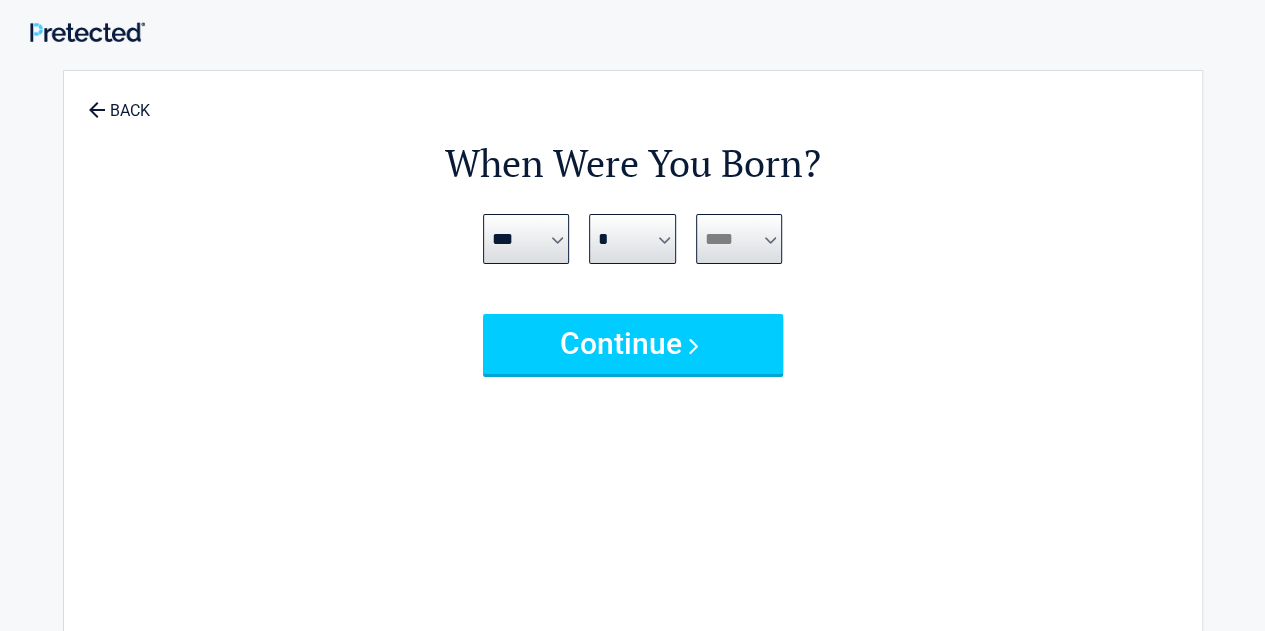 click on "****
****
****
****
****
****
****
****
****
****
****
****
****
****
****
****
****
****
****
****
****
****
****
****
****
****
****
****
****
****
****
****
****
****
****
****
****
****
****
****
****
****
****
****
****
****
****
****
****
****
****
****
****
****
****
****
****
****
****
****
****
****
****
****" at bounding box center [739, 239] 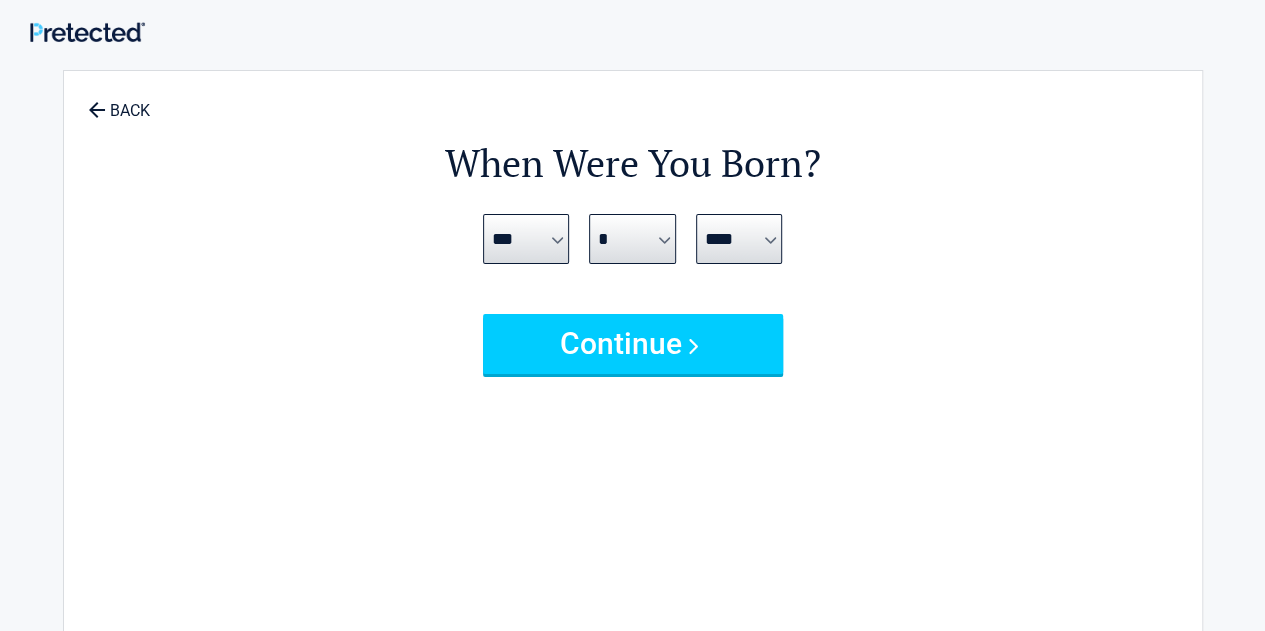 click on "*****
***
***
***
***
***
***
***
***
***
***
***
***" at bounding box center [526, 239] 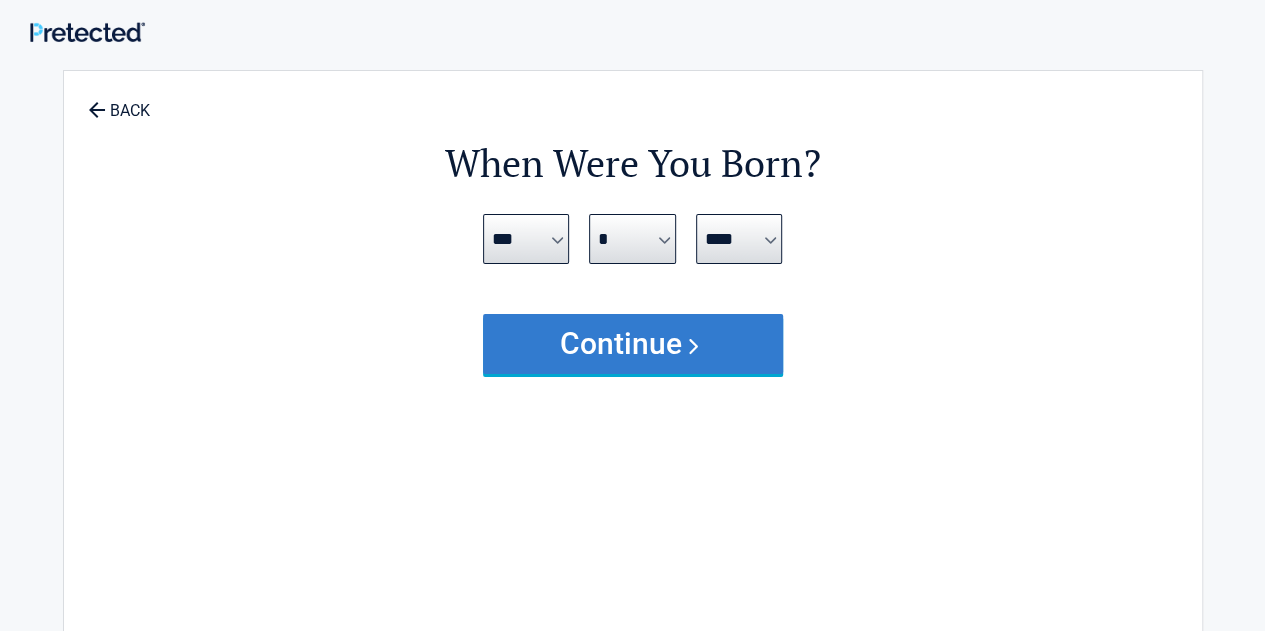 select on "*" 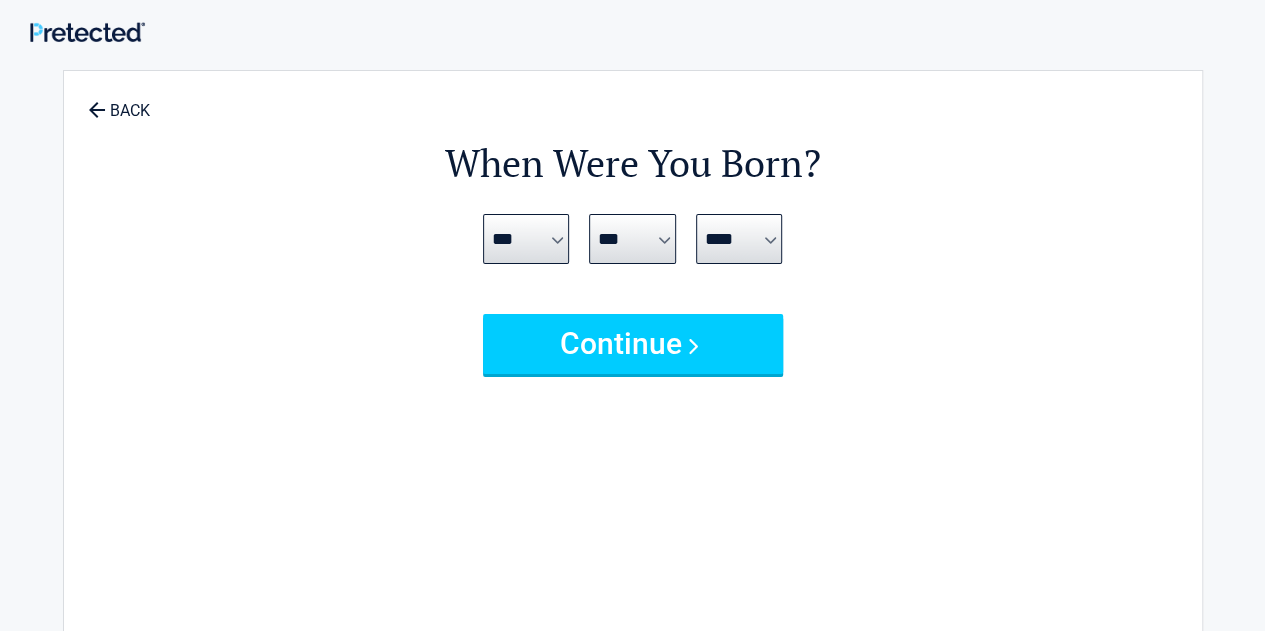 click on "*** * * * * * * * * * ** ** ** ** ** ** ** ** ** ** ** ** ** ** ** ** ** ** ** ** **" at bounding box center (632, 239) 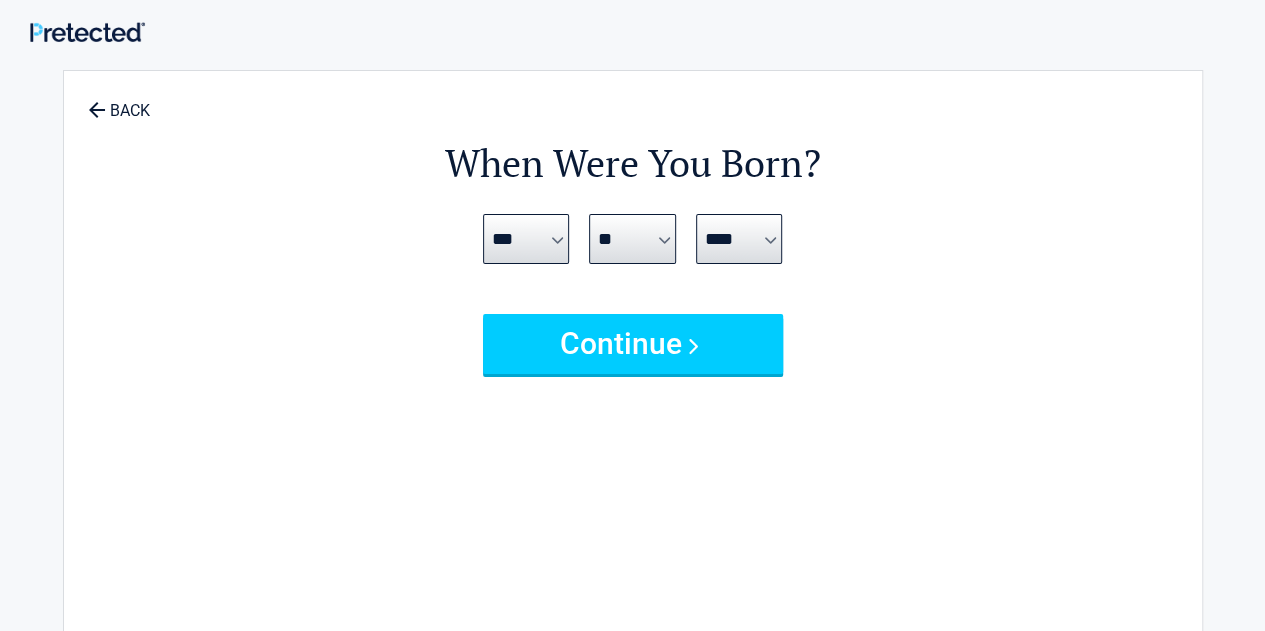 click on "*** * * * * * * * * * ** ** ** ** ** ** ** ** ** ** ** ** ** ** ** ** ** ** ** ** **" at bounding box center (632, 239) 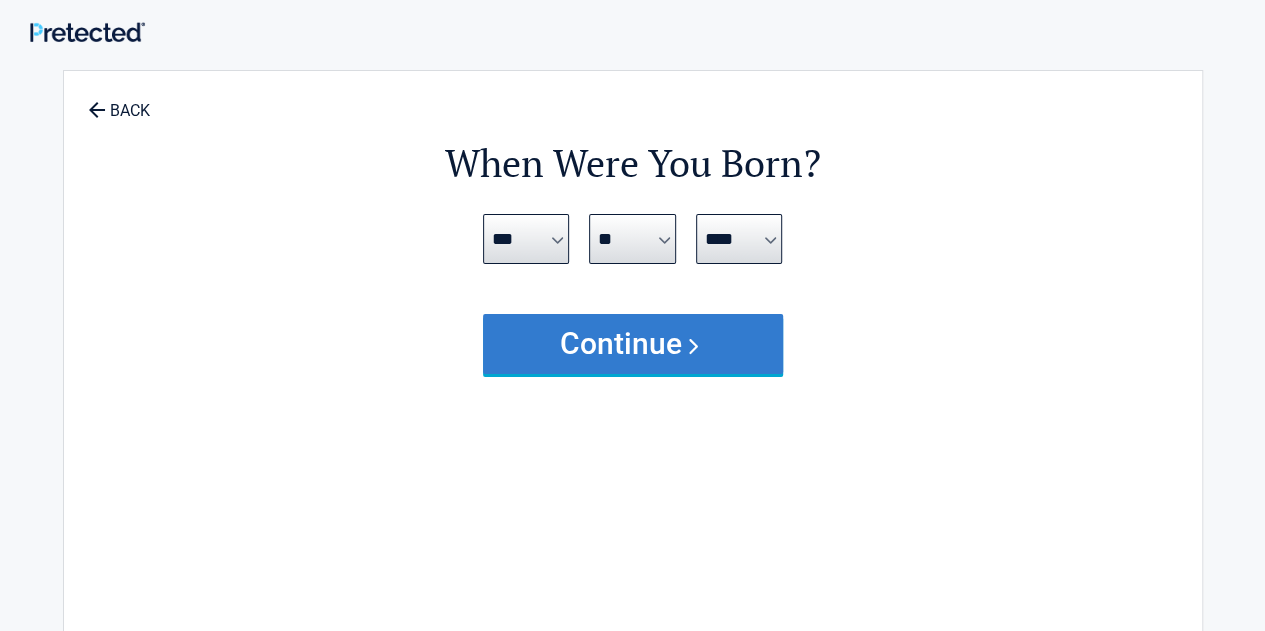 click on "Continue" at bounding box center [633, 344] 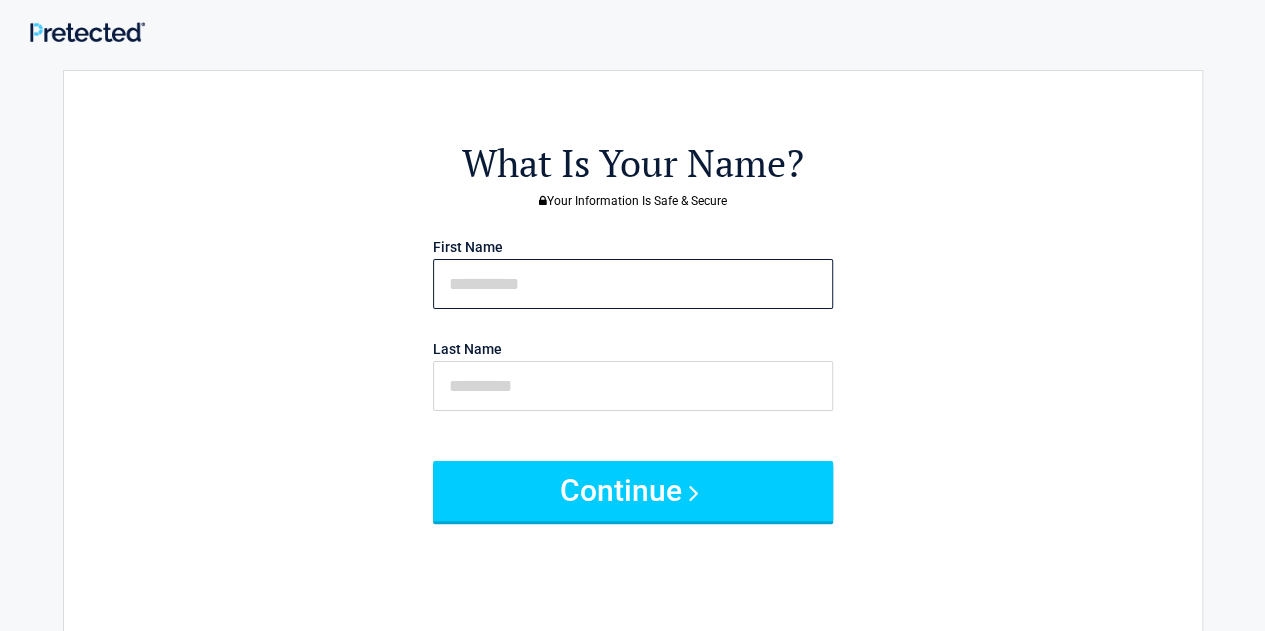 click at bounding box center [633, 284] 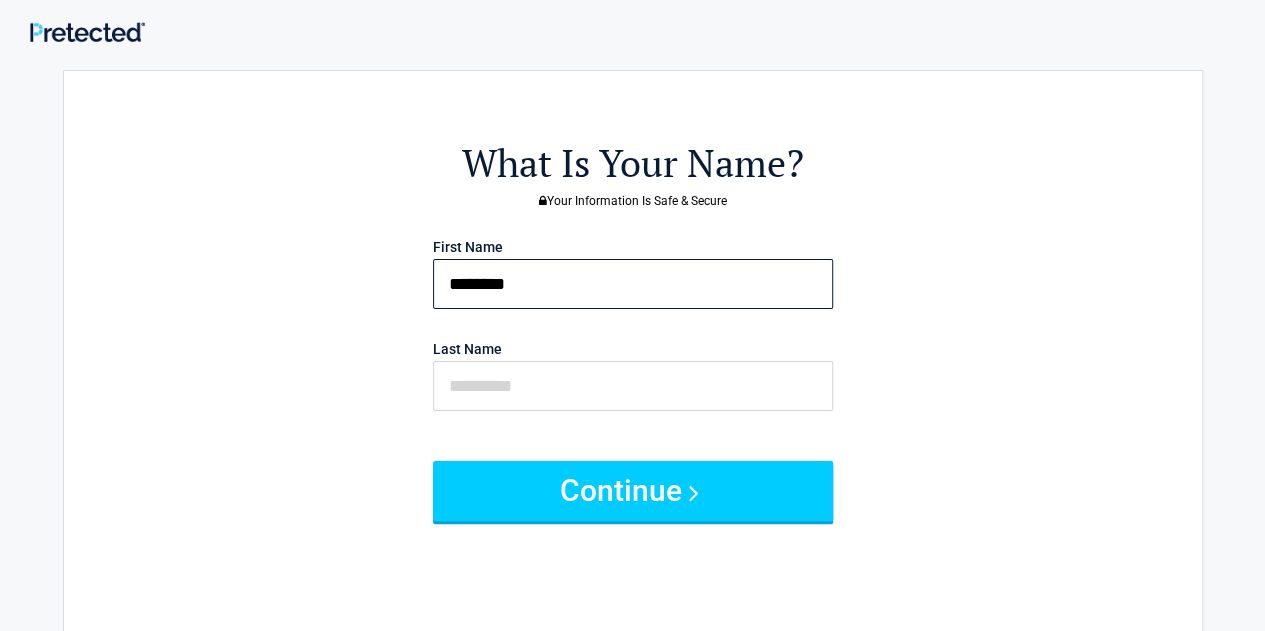 type on "*******" 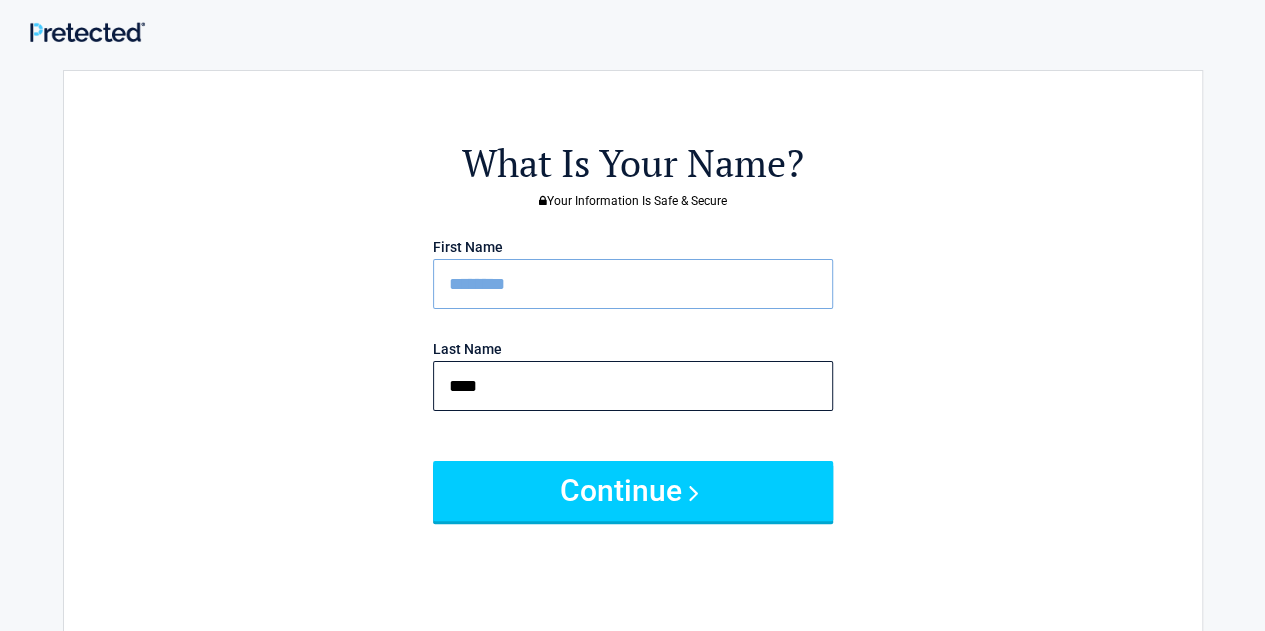 type on "****" 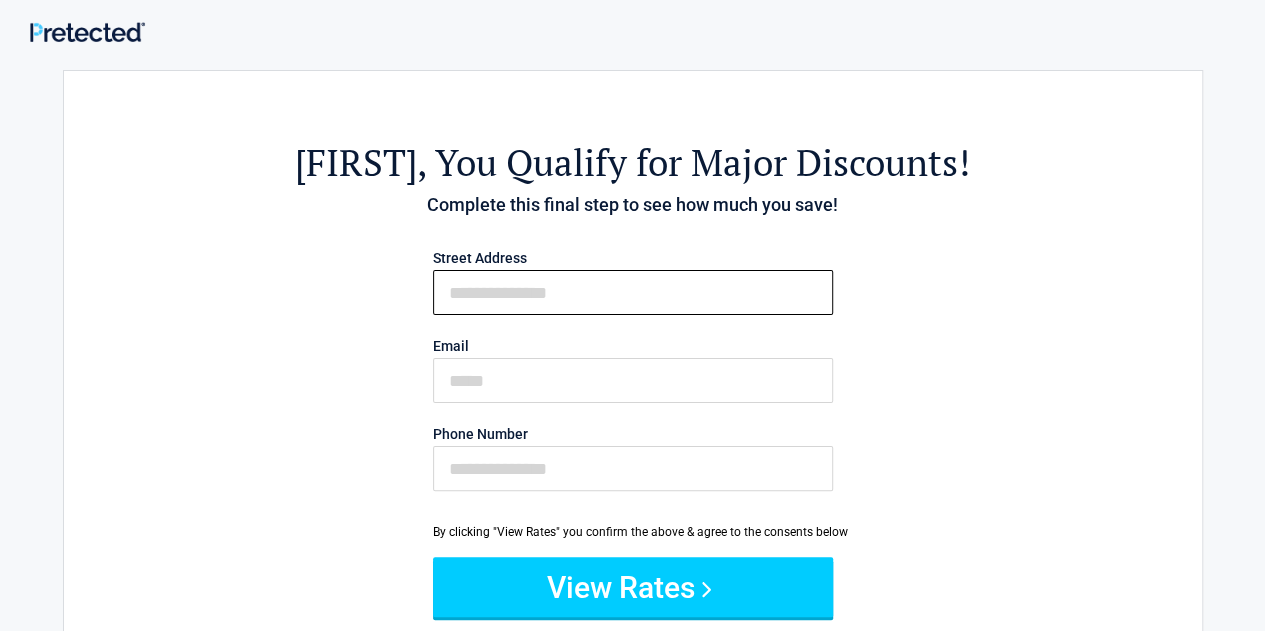 click on "First Name" at bounding box center (633, 292) 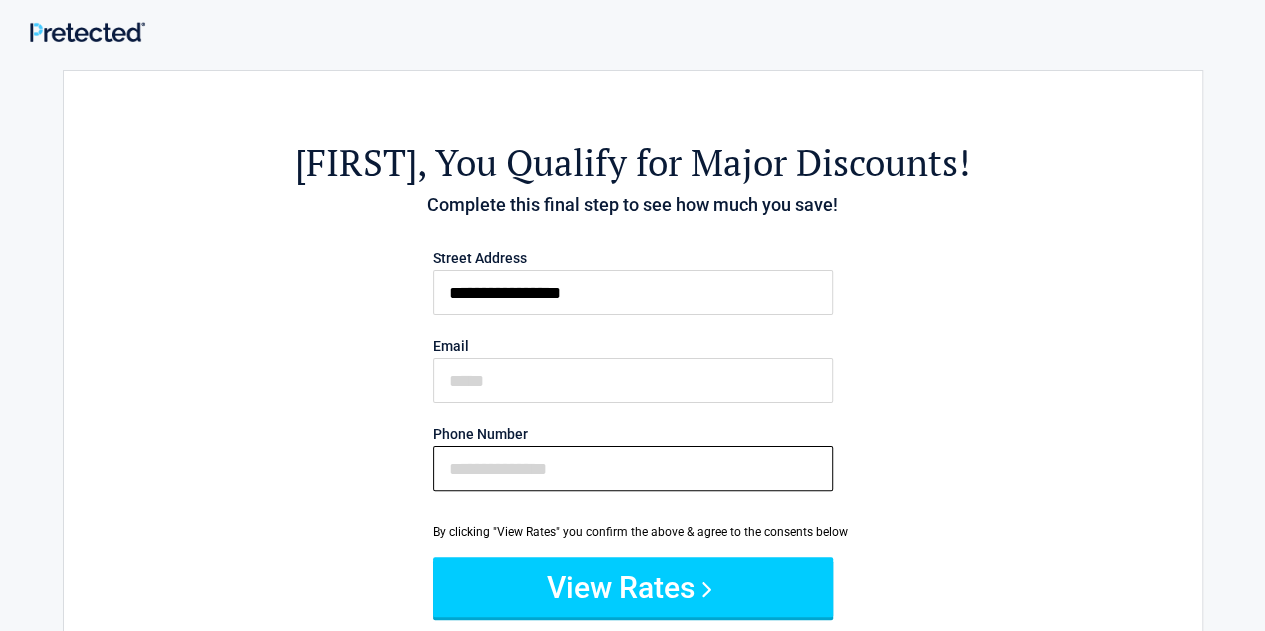 type on "**********" 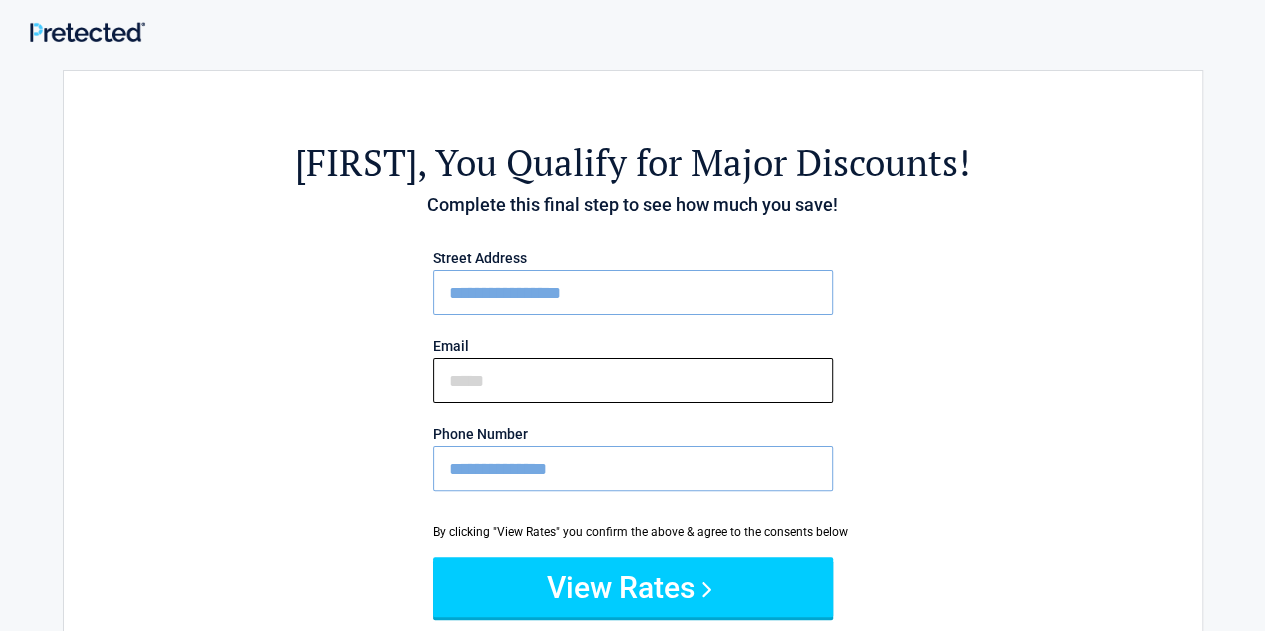 click on "Email" at bounding box center [633, 380] 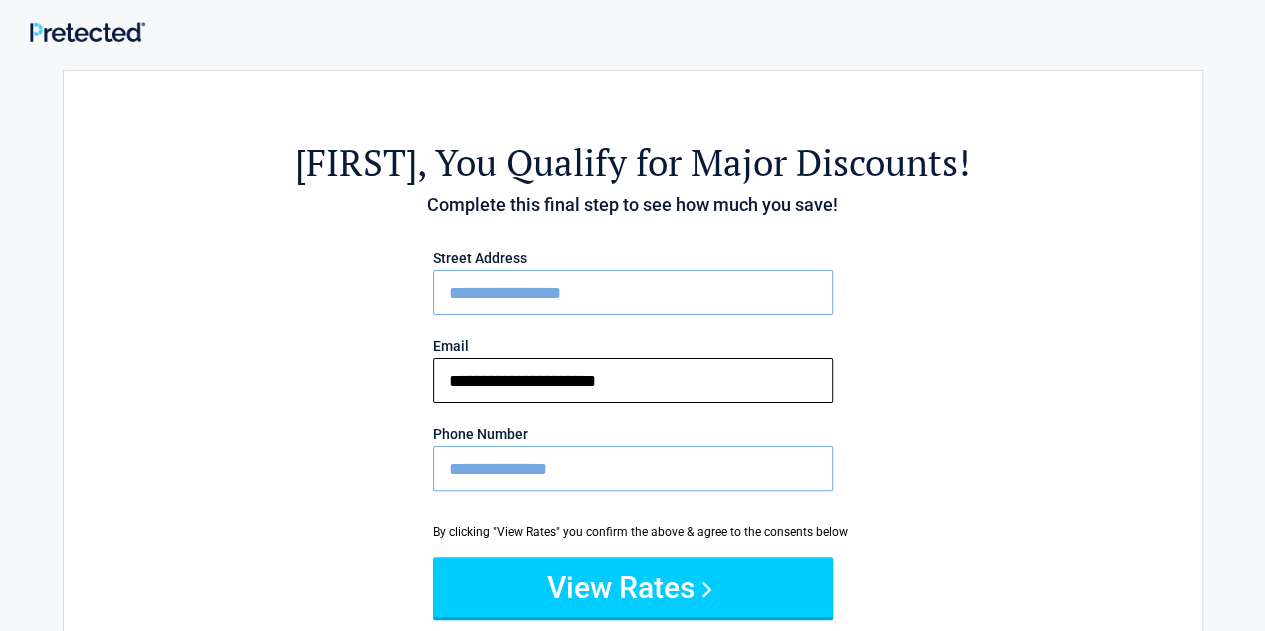 click on "View Rates" at bounding box center [633, 587] 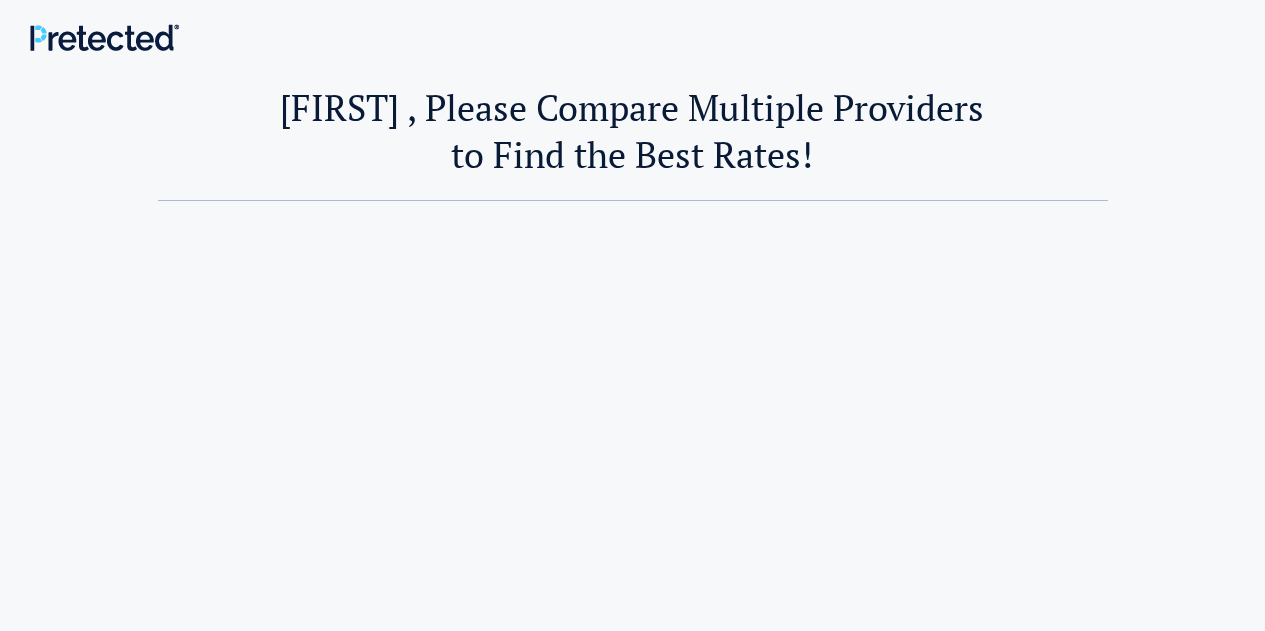 scroll, scrollTop: 0, scrollLeft: 0, axis: both 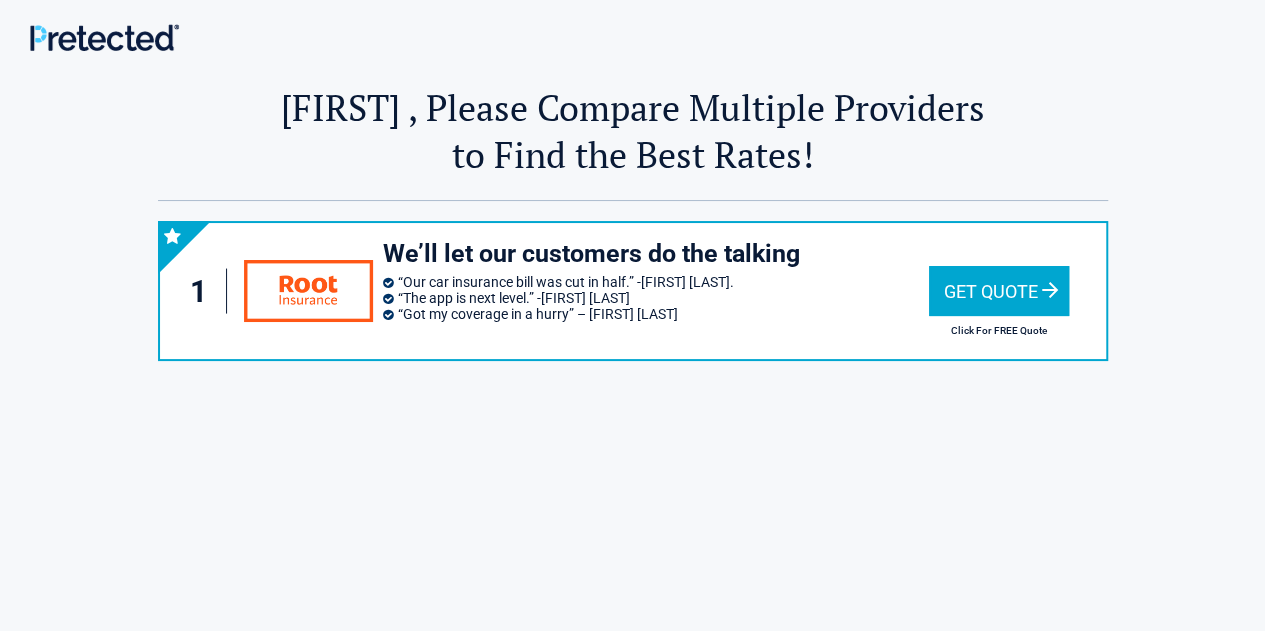 click on "Get Quote" at bounding box center (999, 291) 